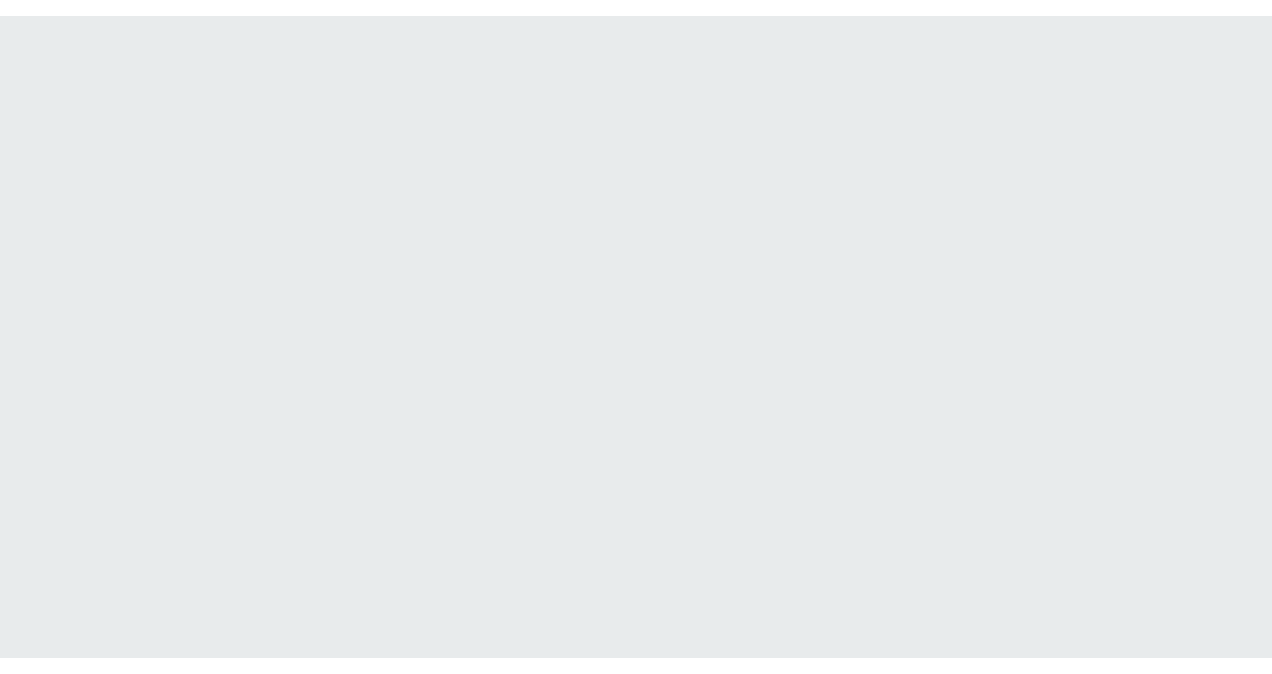 scroll, scrollTop: 0, scrollLeft: 0, axis: both 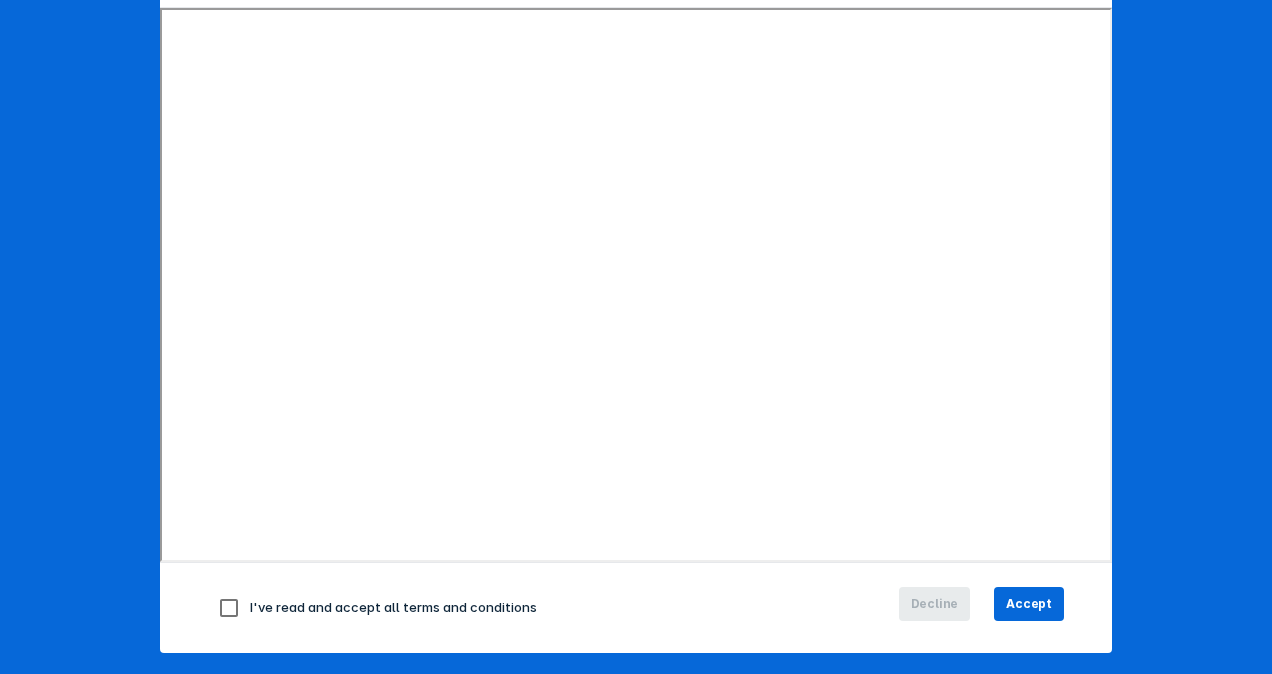 click at bounding box center (229, 608) 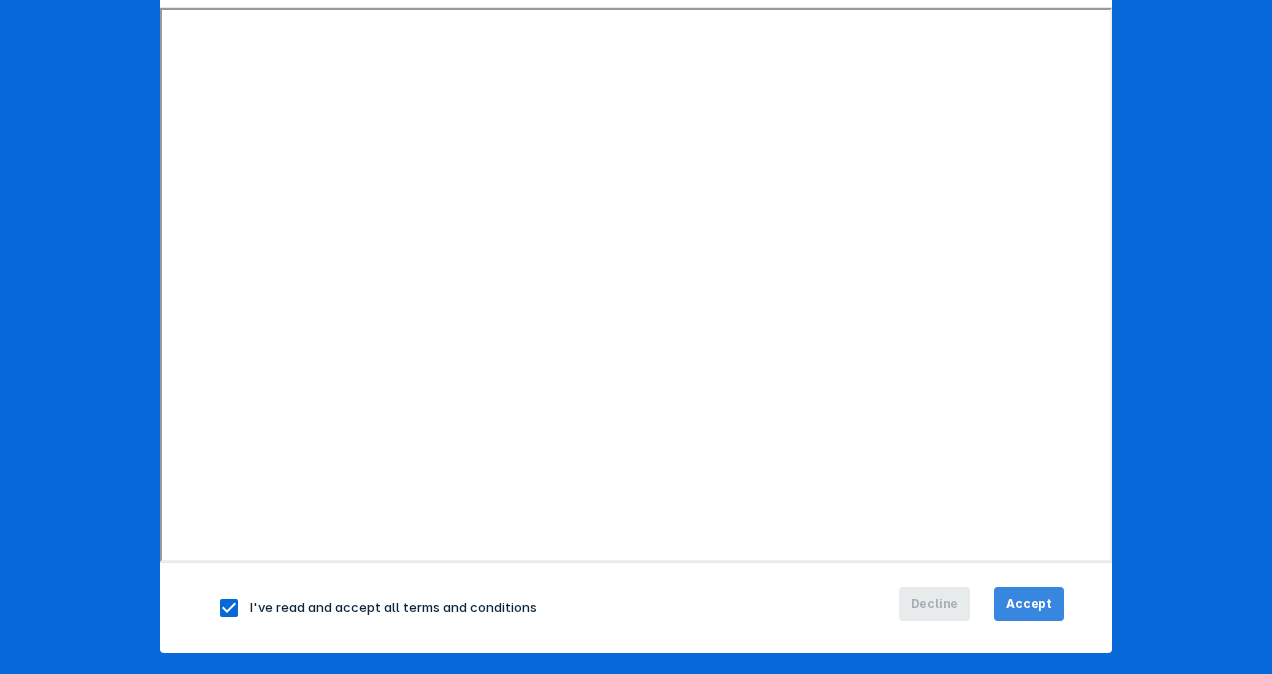 click on "Accept" at bounding box center (1029, 604) 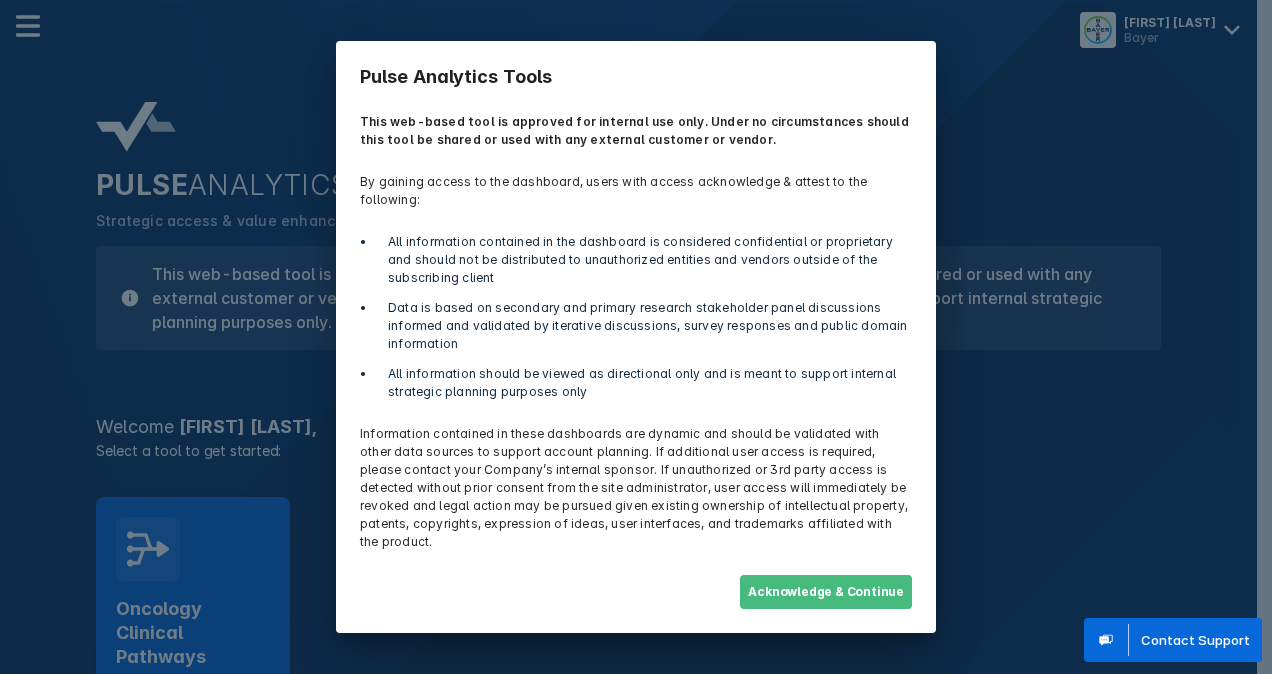 click on "Acknowledge & Continue" at bounding box center [826, 592] 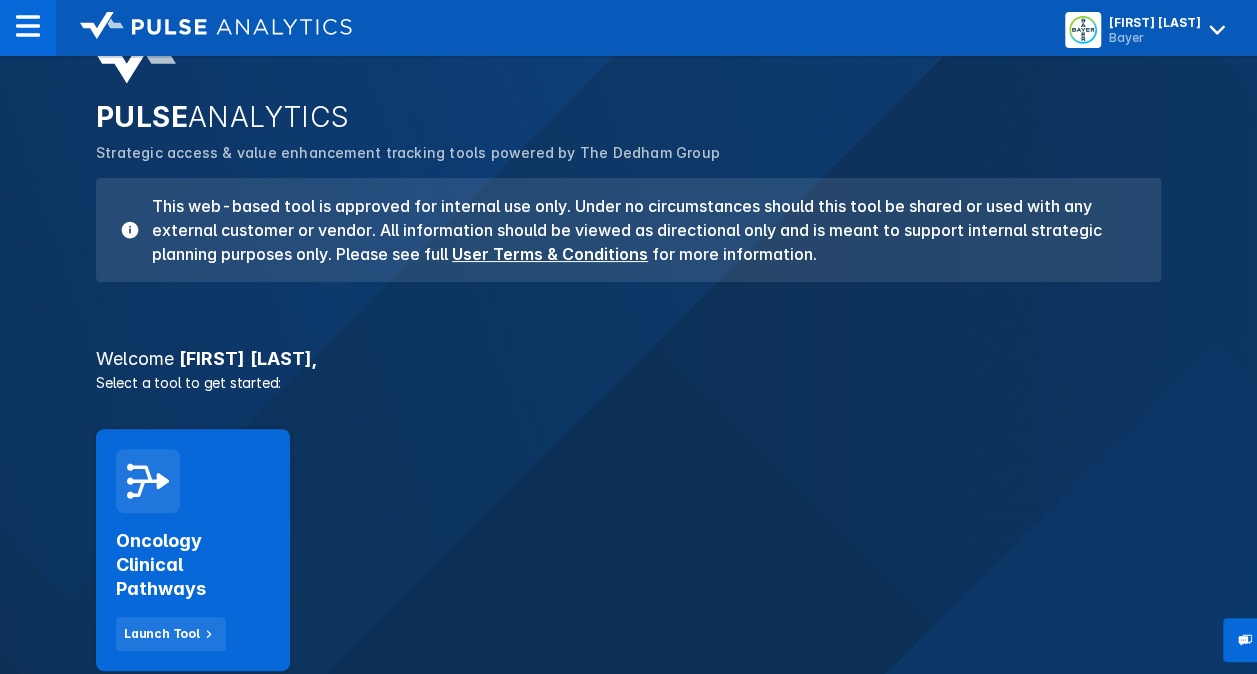 scroll, scrollTop: 100, scrollLeft: 0, axis: vertical 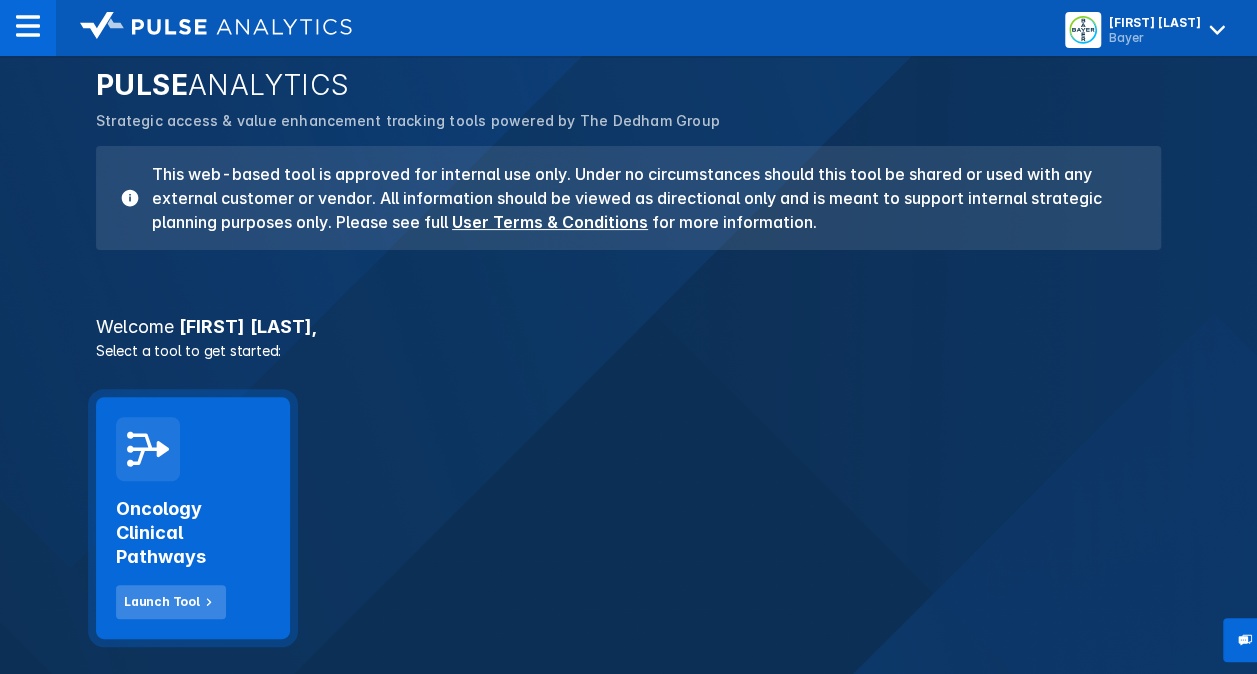 click on "Launch Tool" at bounding box center [162, 602] 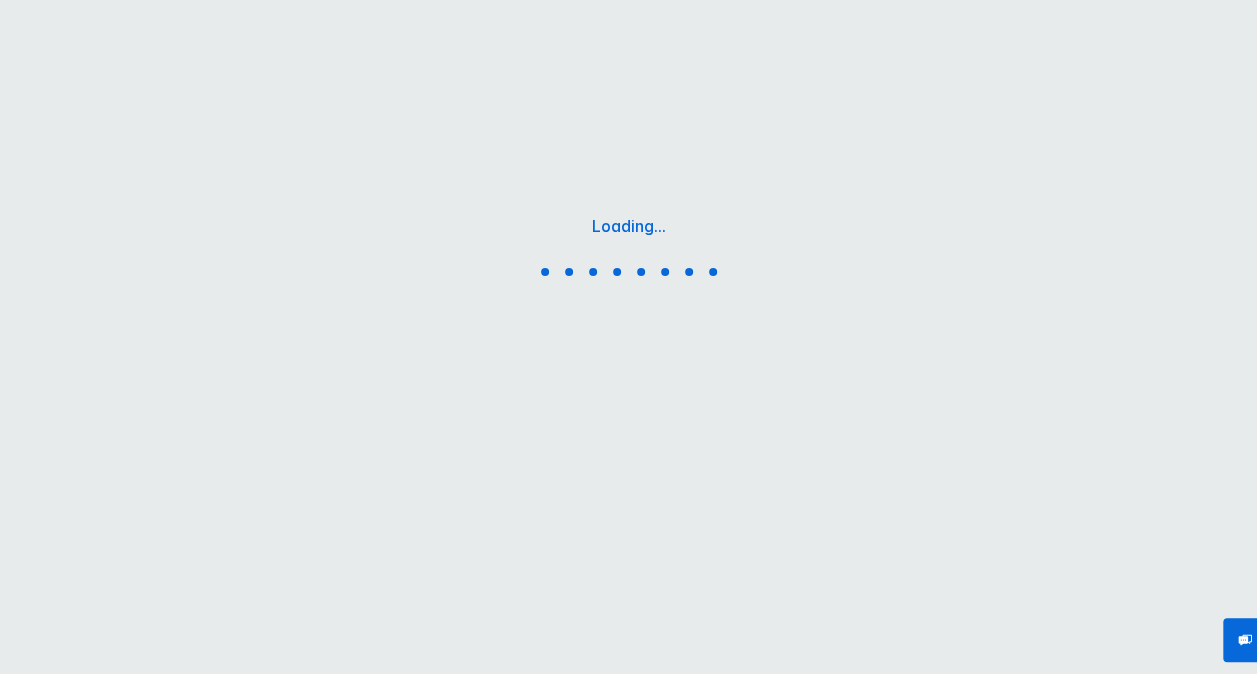 scroll, scrollTop: 0, scrollLeft: 0, axis: both 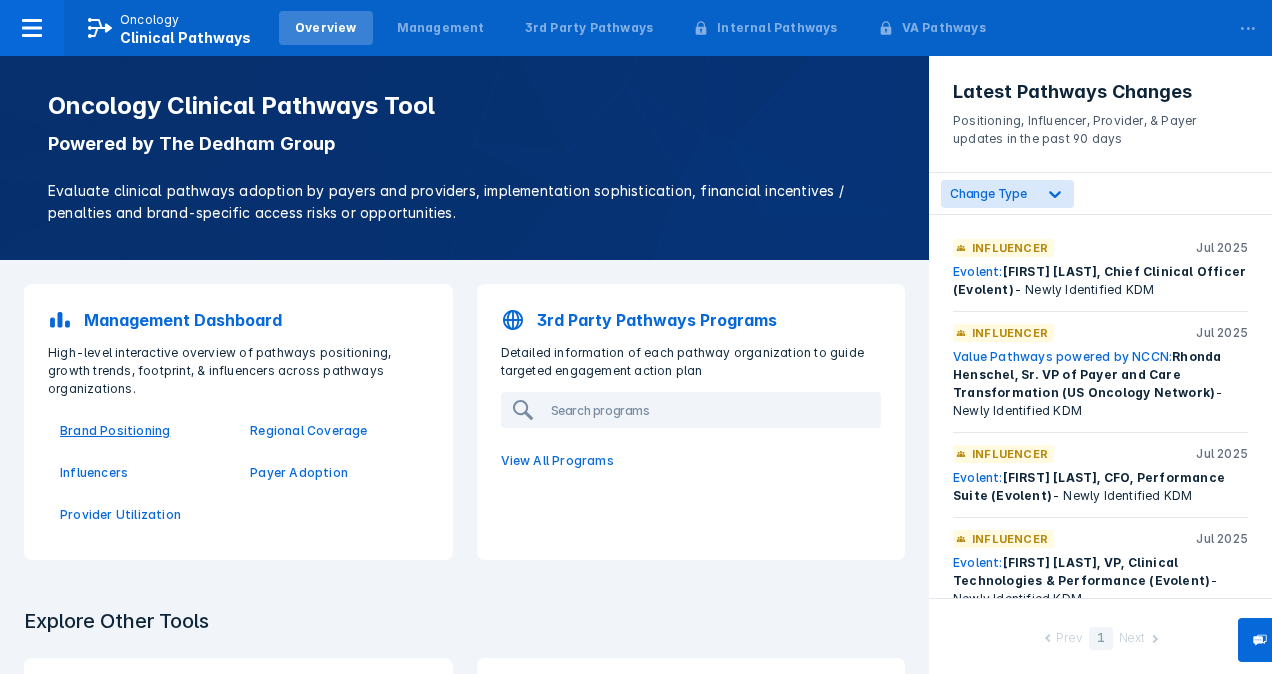 click on "Brand Positioning" at bounding box center [143, 431] 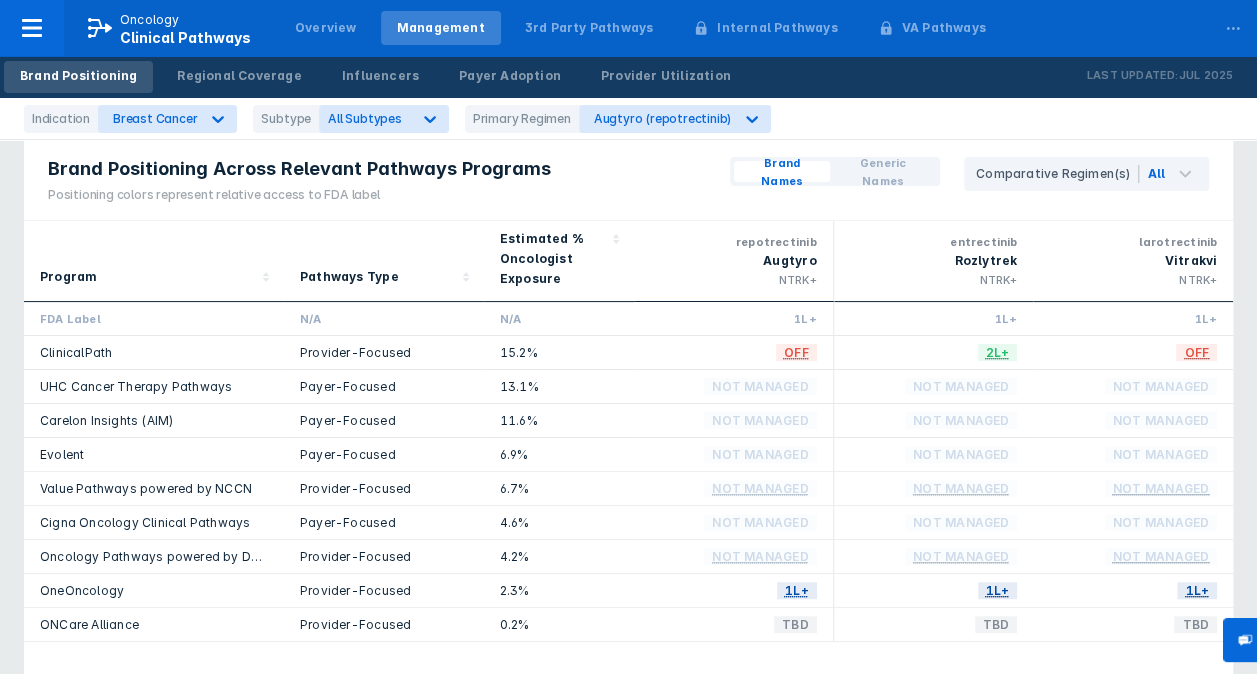 scroll, scrollTop: 0, scrollLeft: 0, axis: both 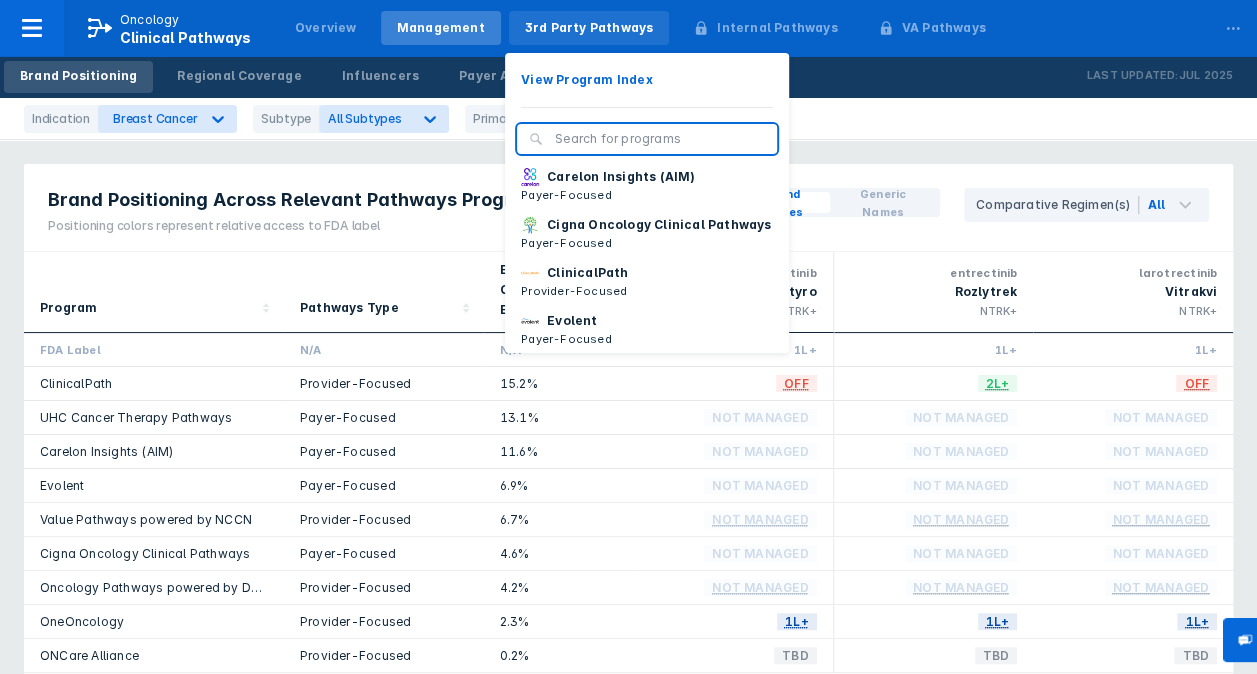 click on "3rd Party Pathways" at bounding box center (589, 28) 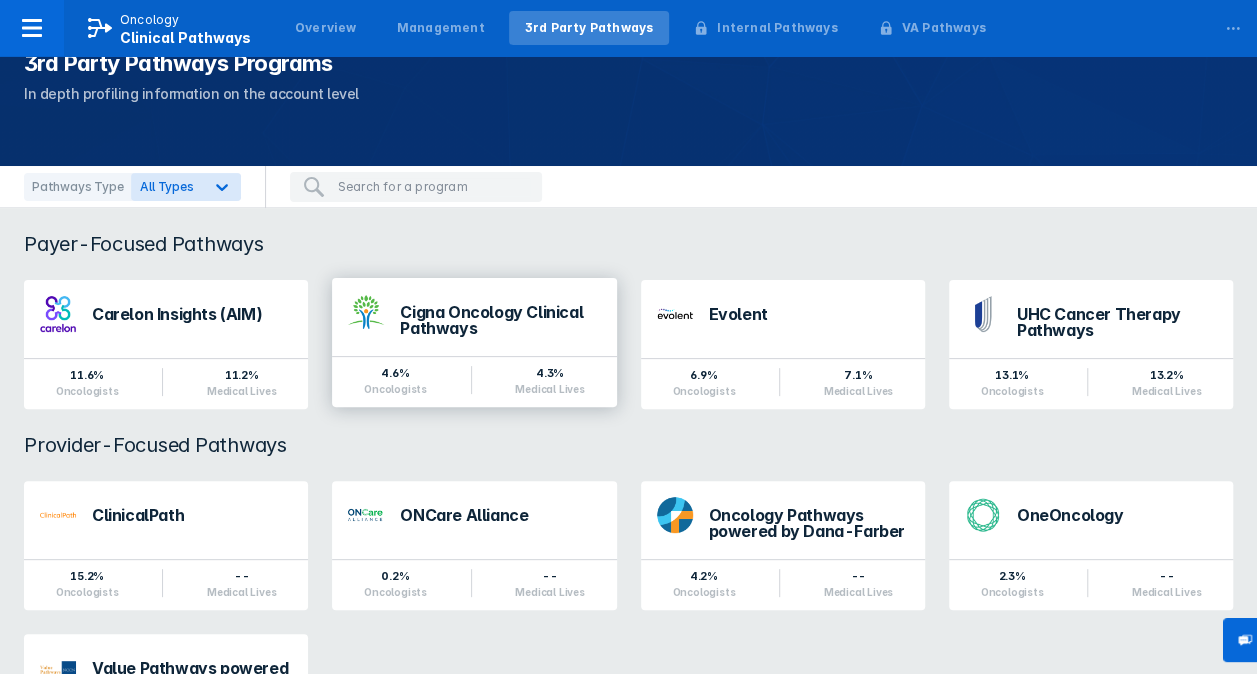 scroll, scrollTop: 100, scrollLeft: 0, axis: vertical 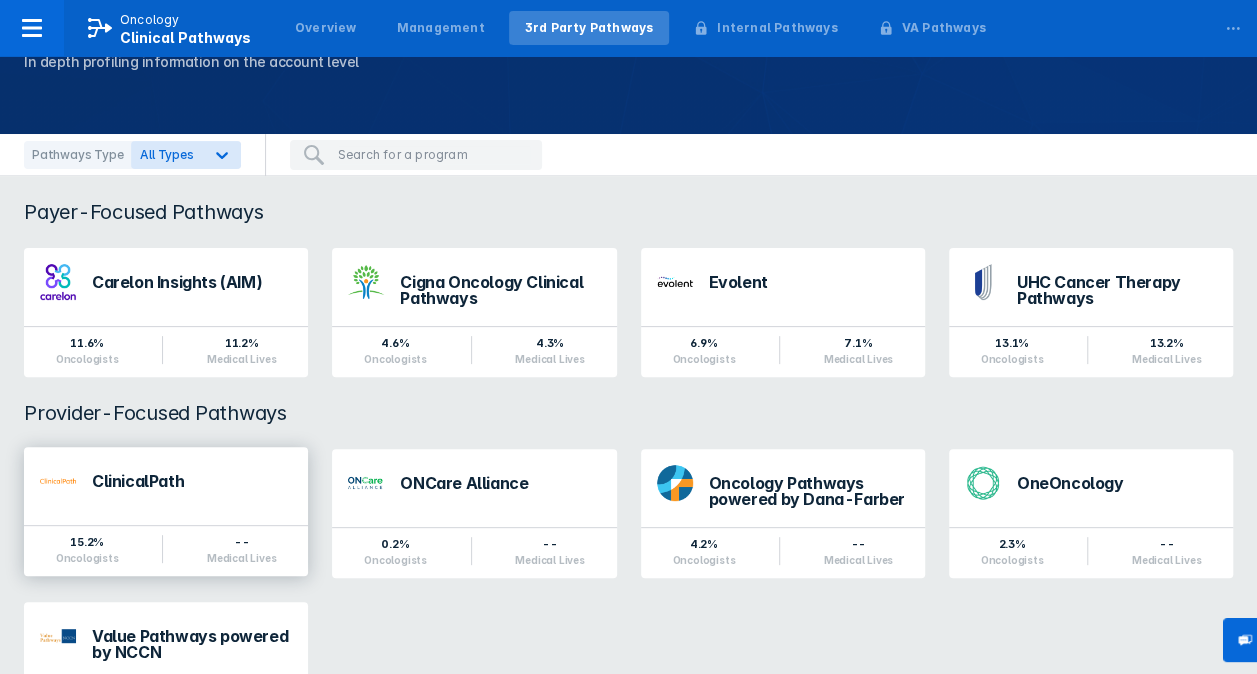 click on "ClinicalPath" at bounding box center [192, 481] 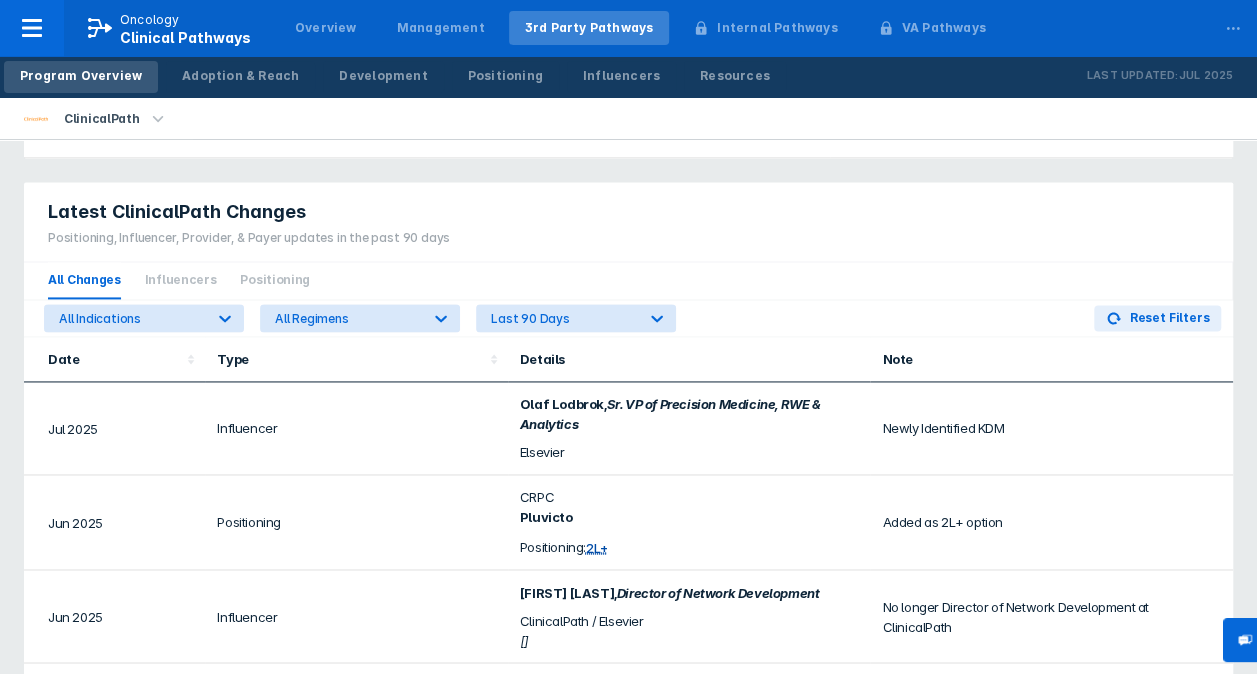 scroll, scrollTop: 1400, scrollLeft: 0, axis: vertical 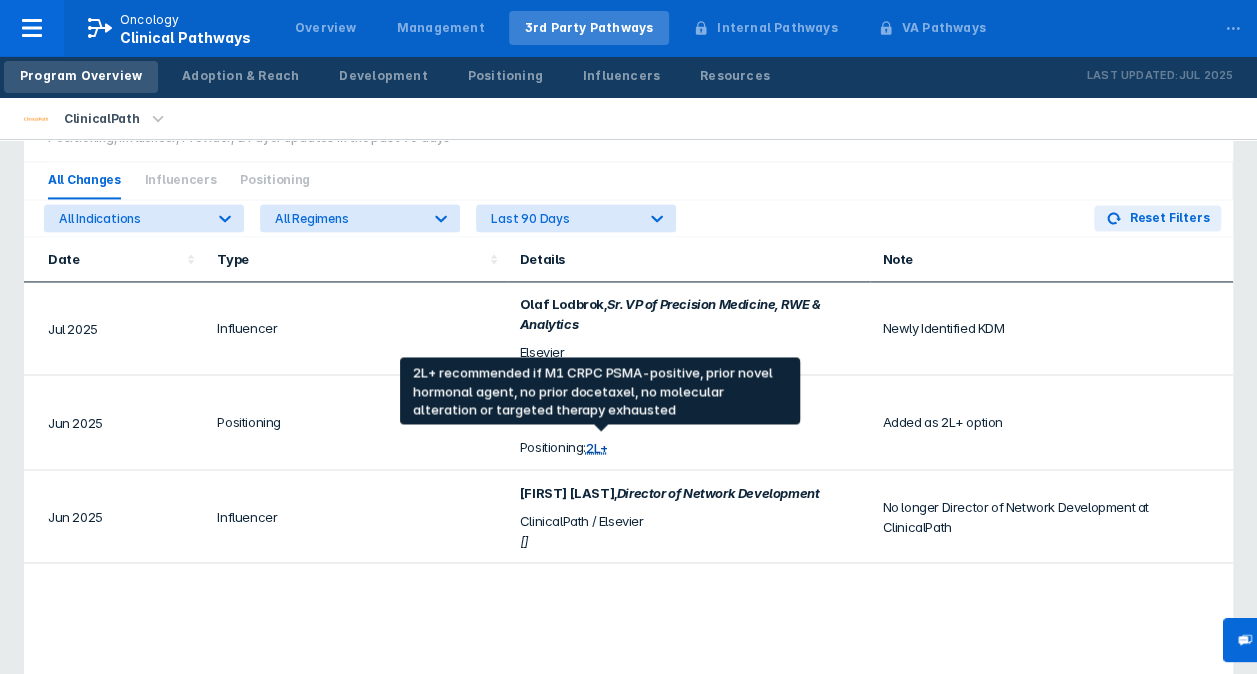 click on "2L+" at bounding box center (597, 447) 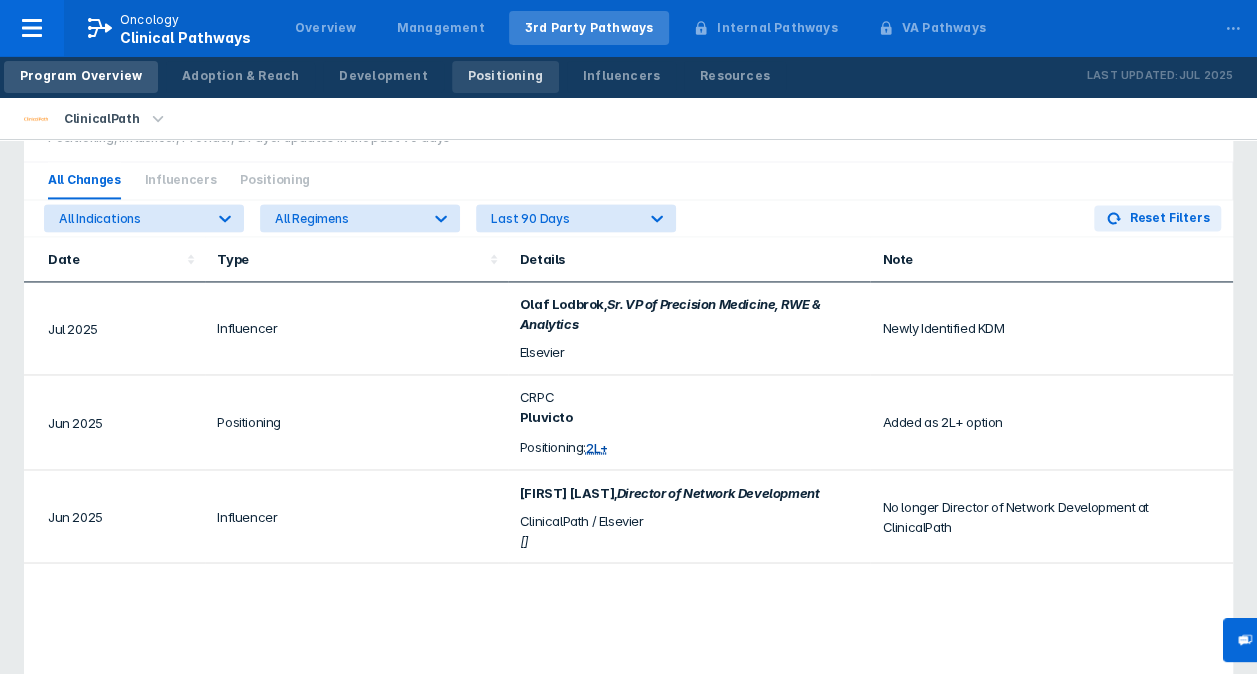 click on "Positioning" at bounding box center (505, 76) 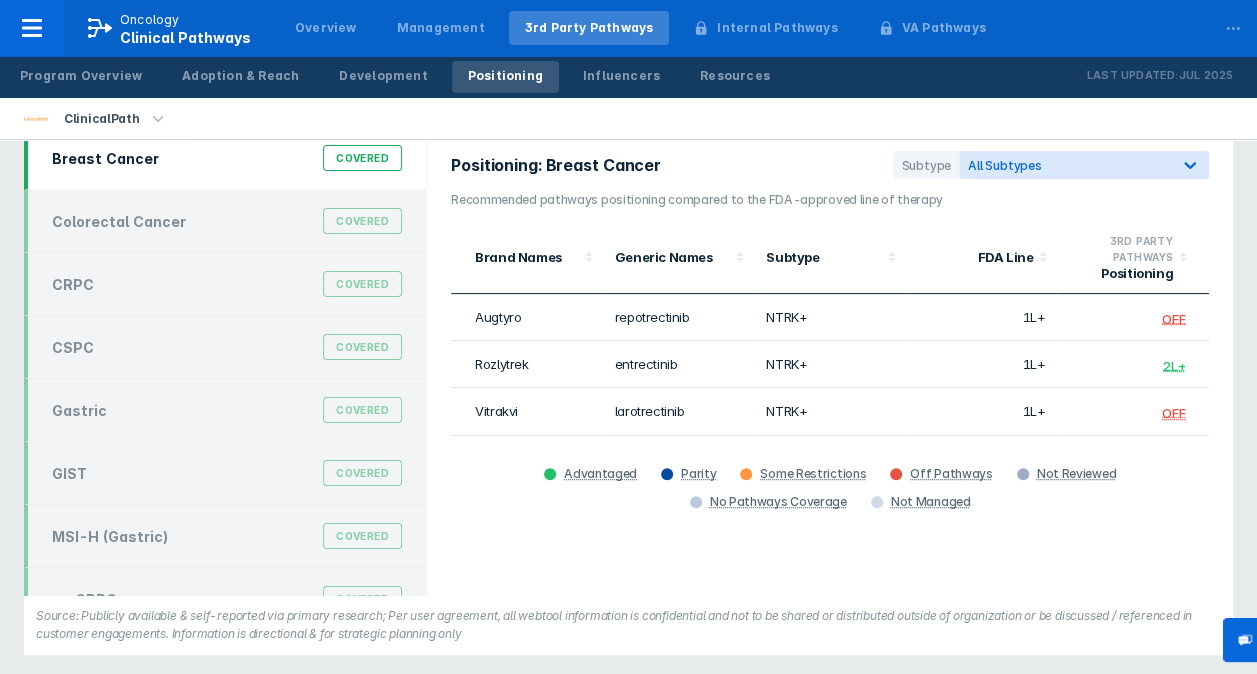 scroll, scrollTop: 122, scrollLeft: 0, axis: vertical 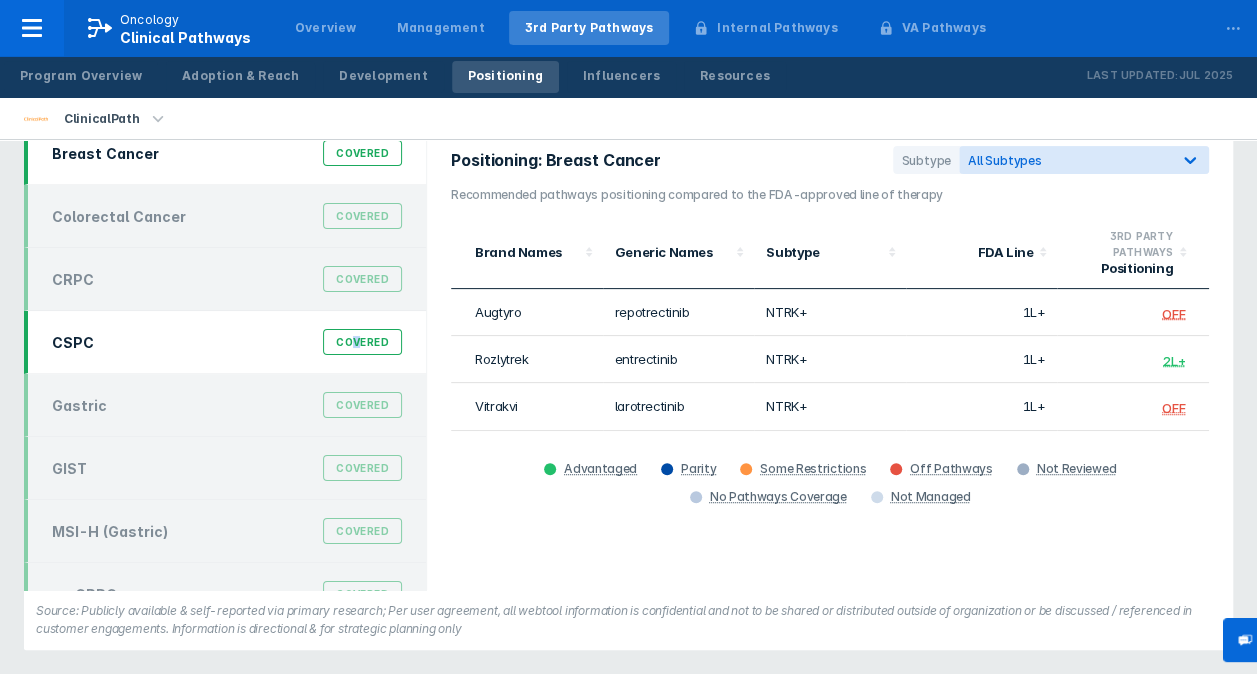 click on "Covered" at bounding box center [362, 342] 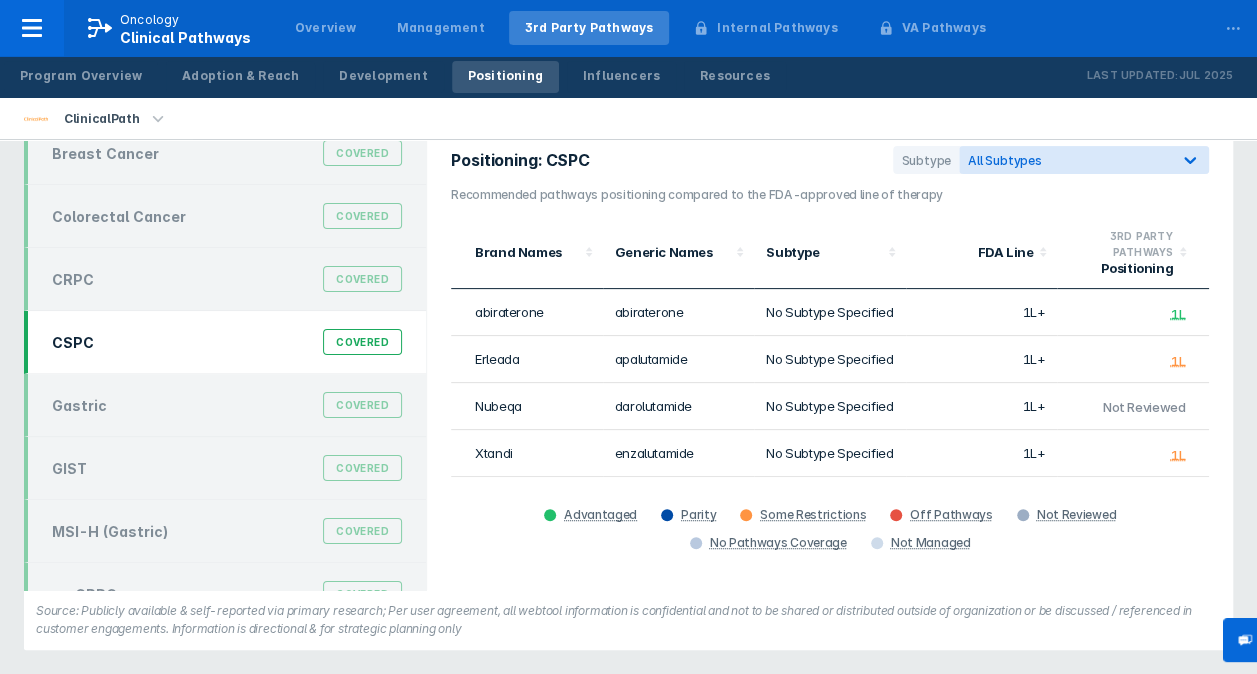 click on "CSPC Covered" at bounding box center (227, 342) 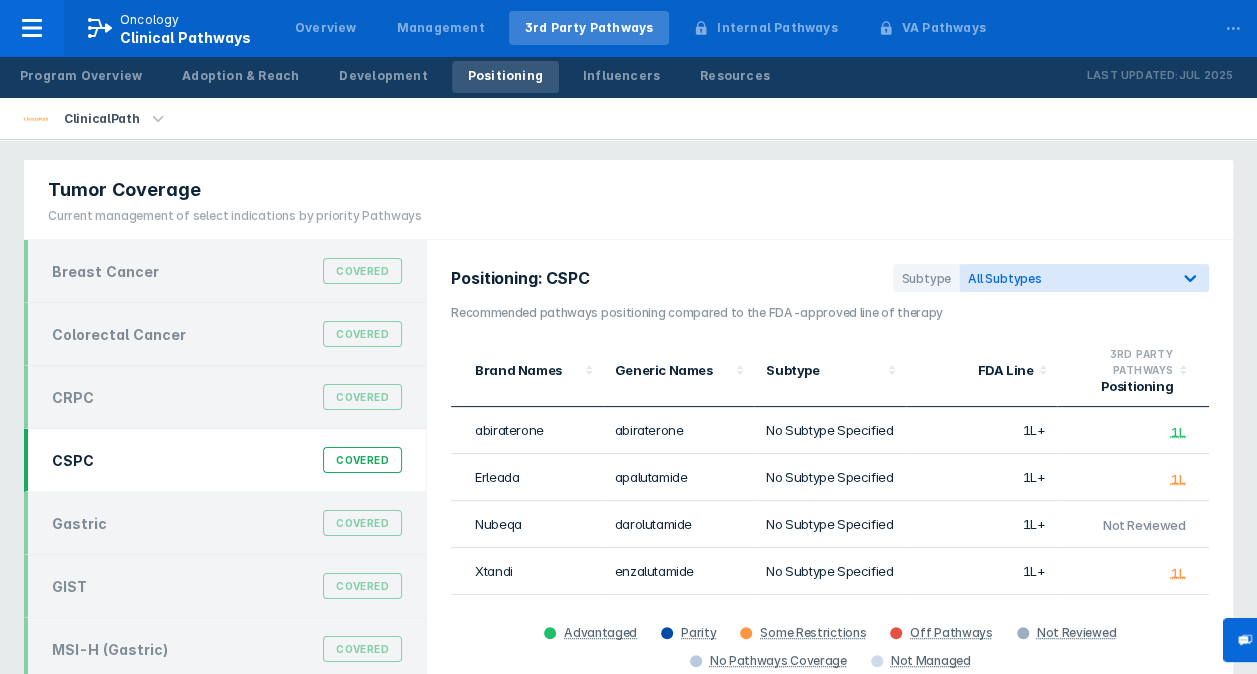 scroll, scrollTop: 0, scrollLeft: 0, axis: both 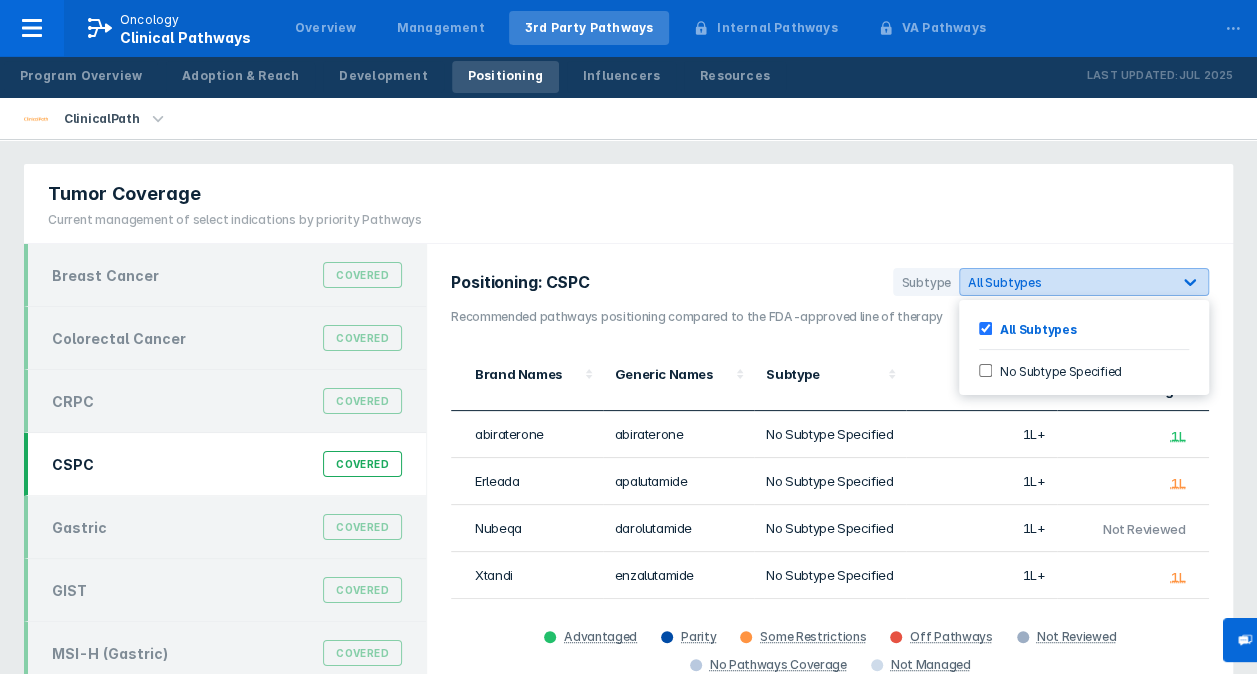 click 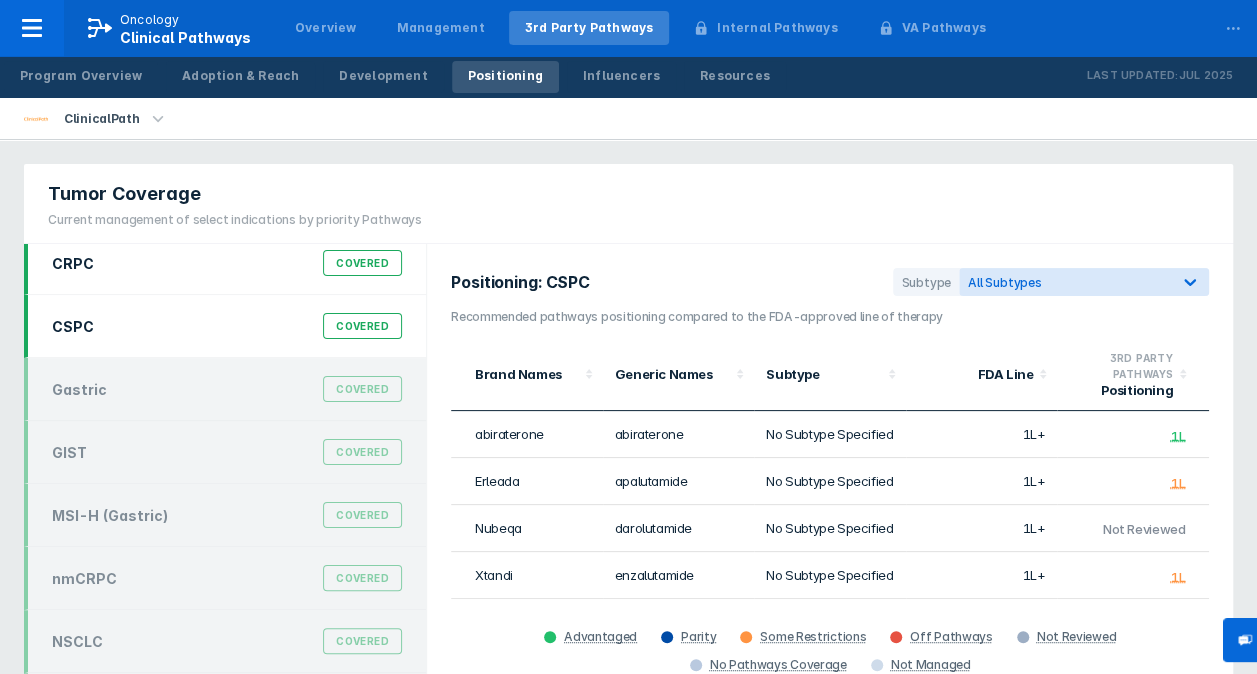 scroll, scrollTop: 158, scrollLeft: 0, axis: vertical 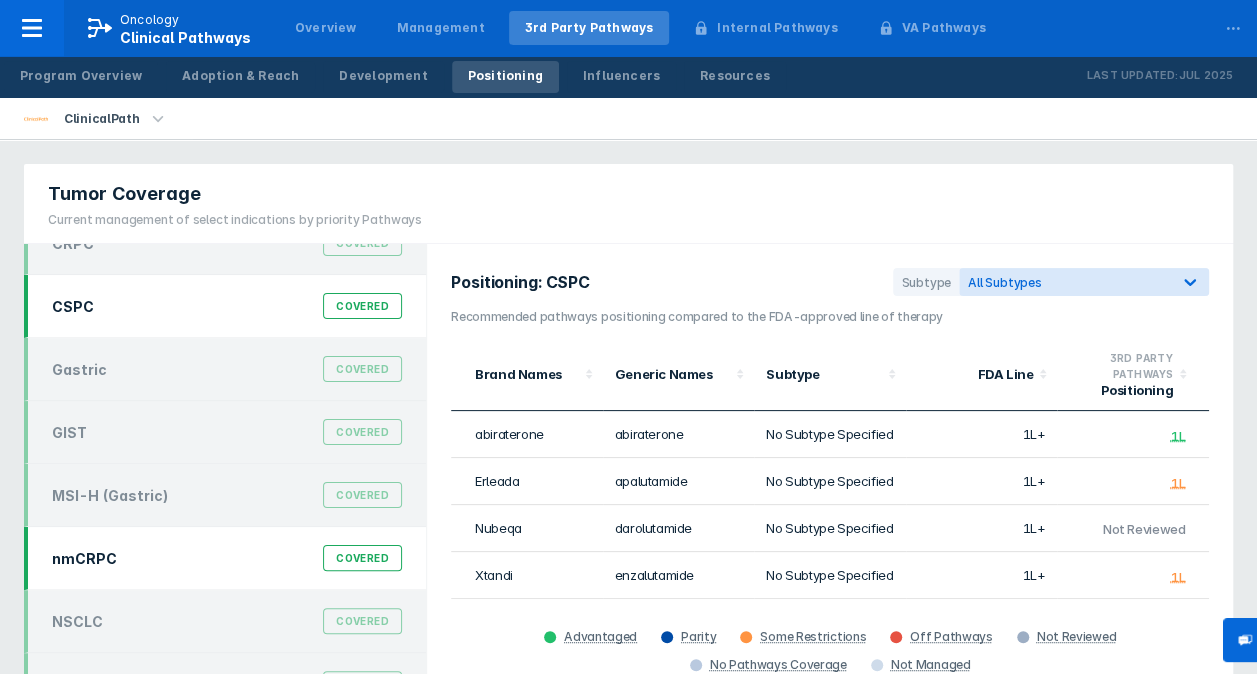 click on "nmCRPC" at bounding box center [84, 558] 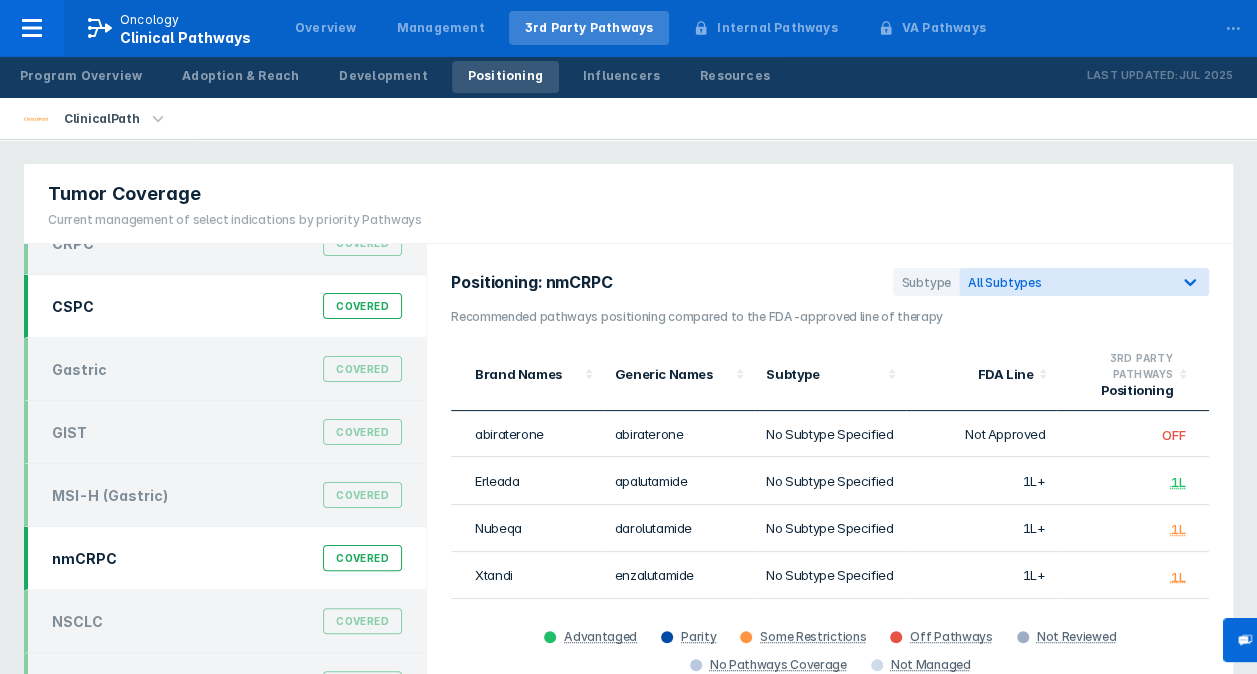 click on "CSPC" at bounding box center [73, 306] 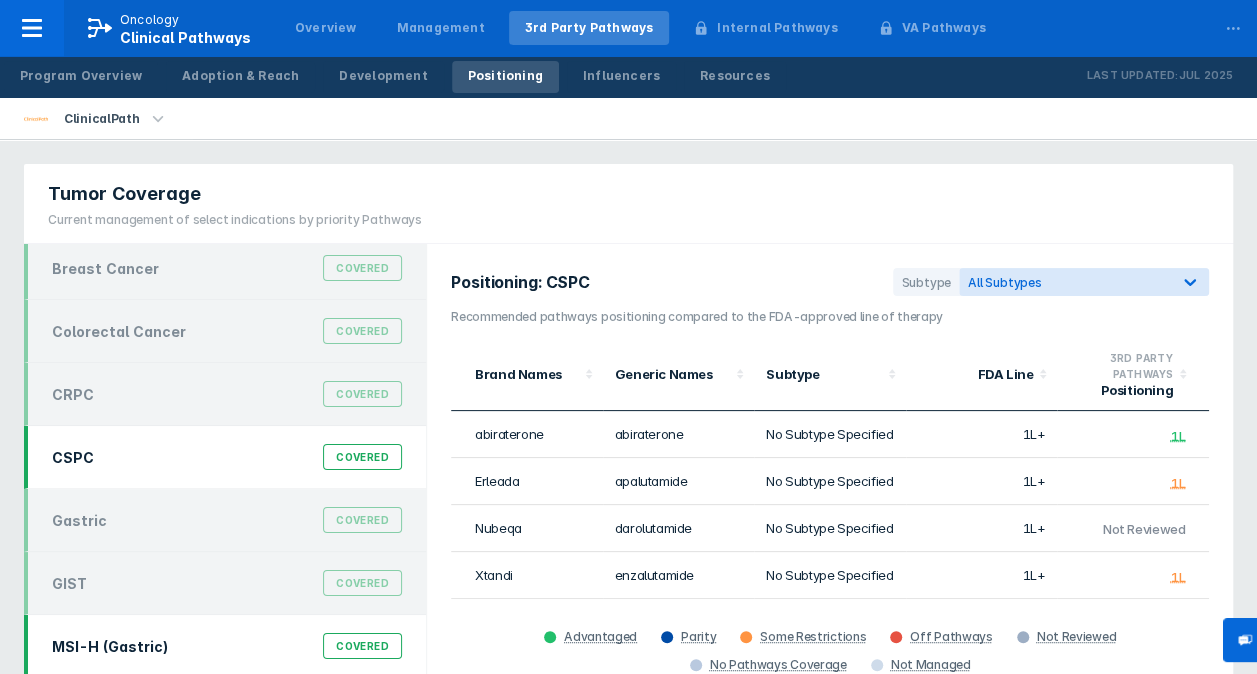 scroll, scrollTop: 0, scrollLeft: 0, axis: both 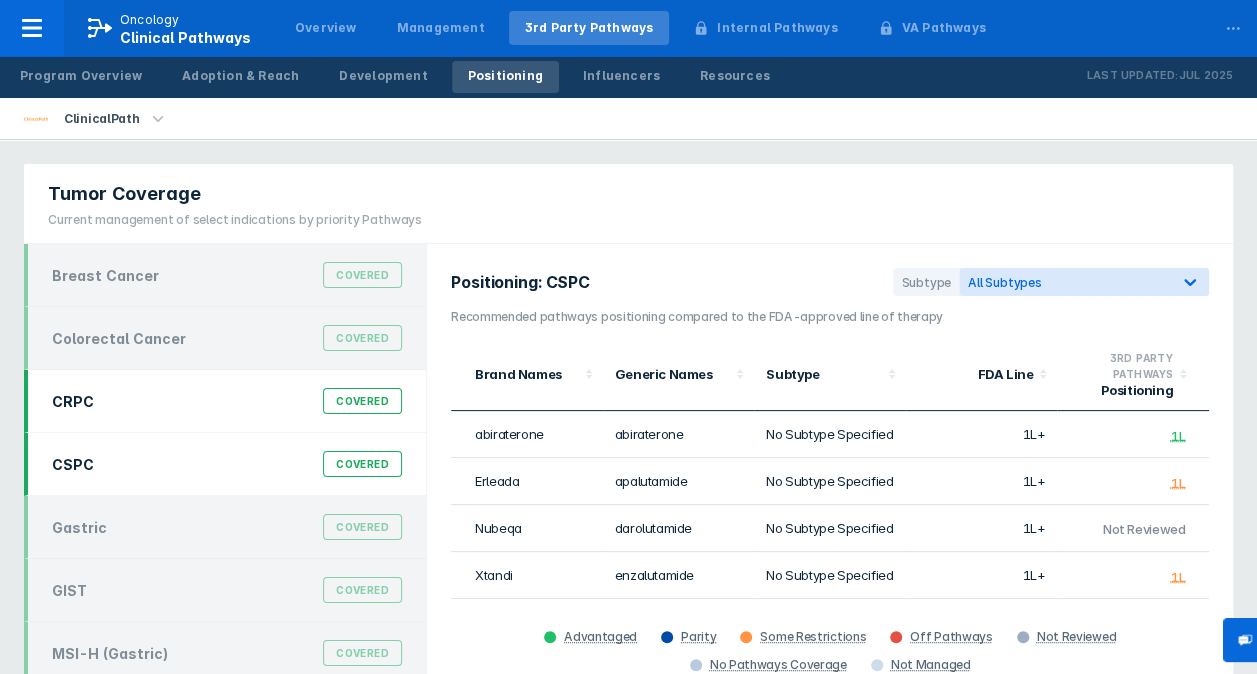 click on "CRPC" at bounding box center [73, 401] 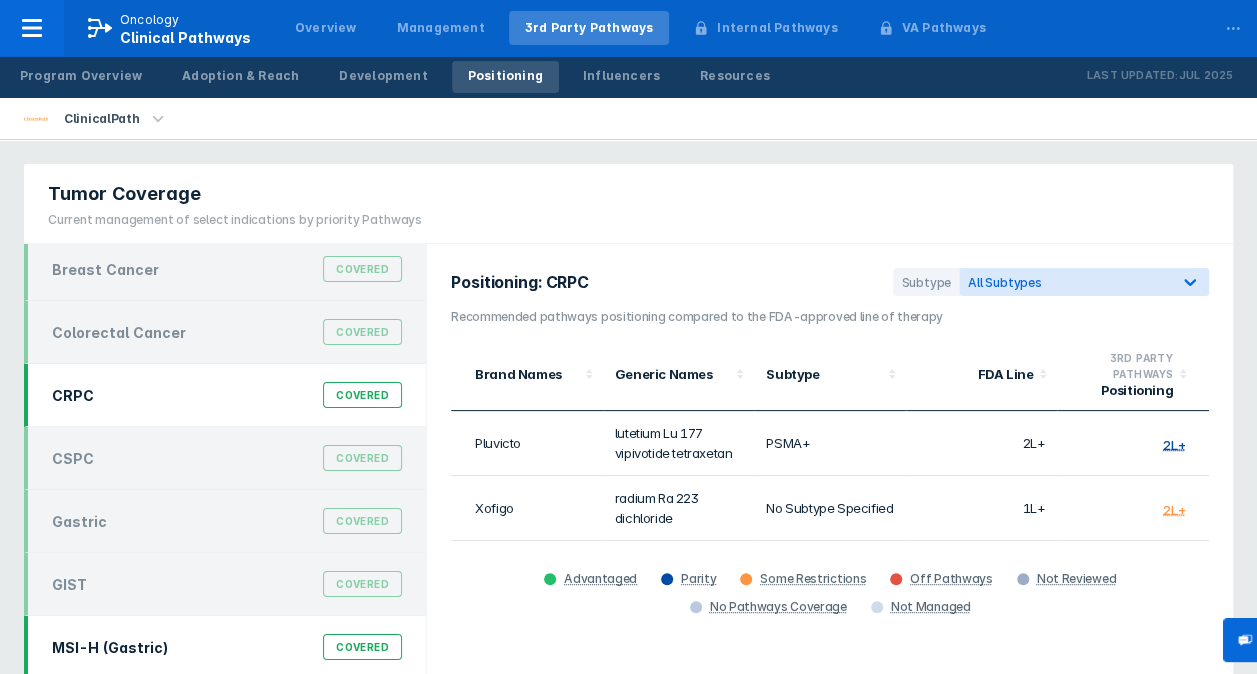 scroll, scrollTop: 0, scrollLeft: 0, axis: both 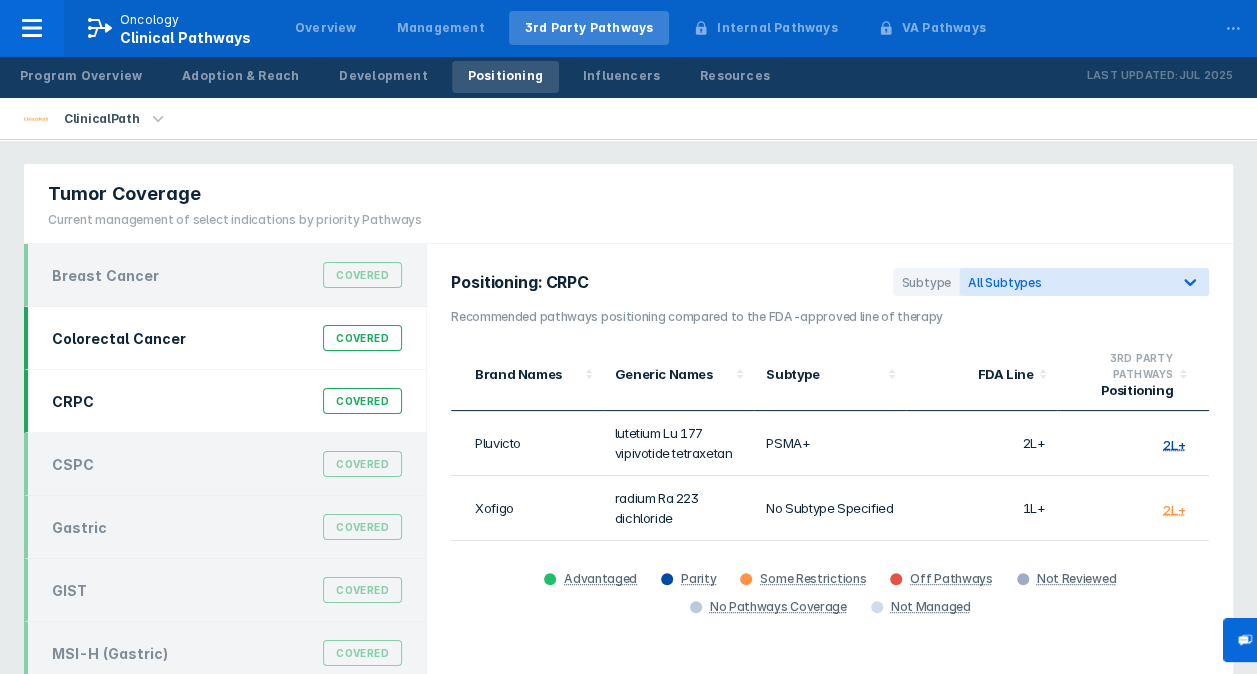 click on "Colorectal Cancer" at bounding box center (119, 338) 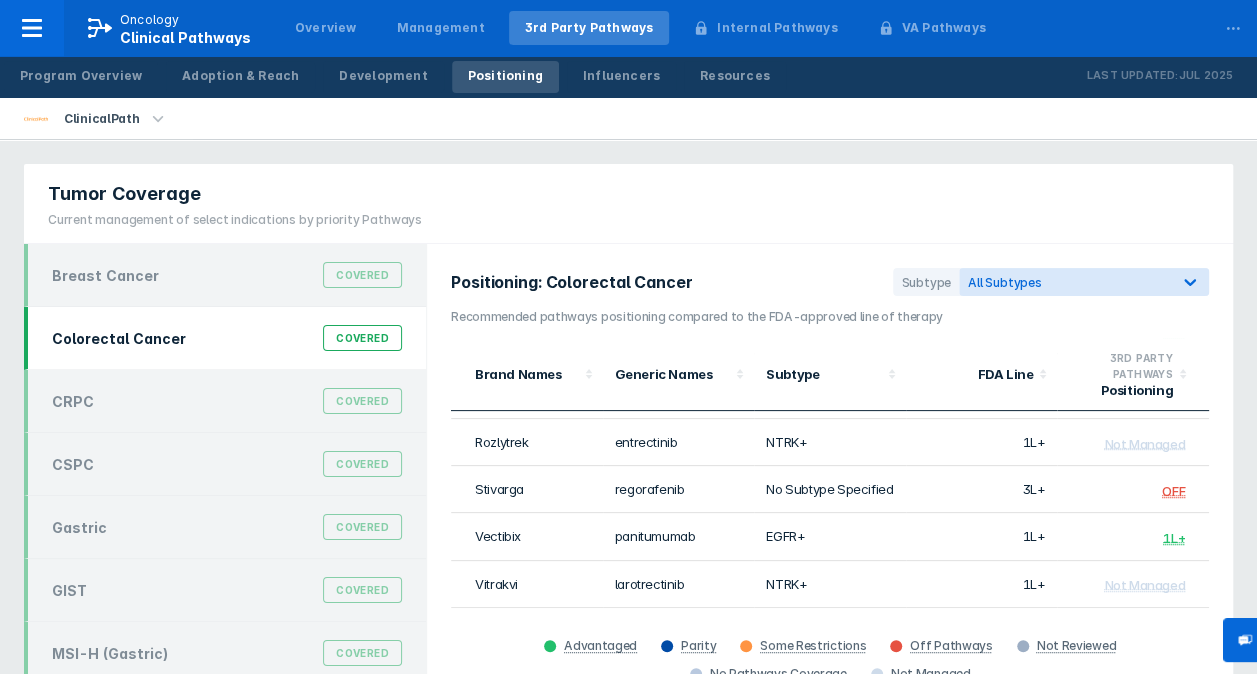 scroll, scrollTop: 385, scrollLeft: 0, axis: vertical 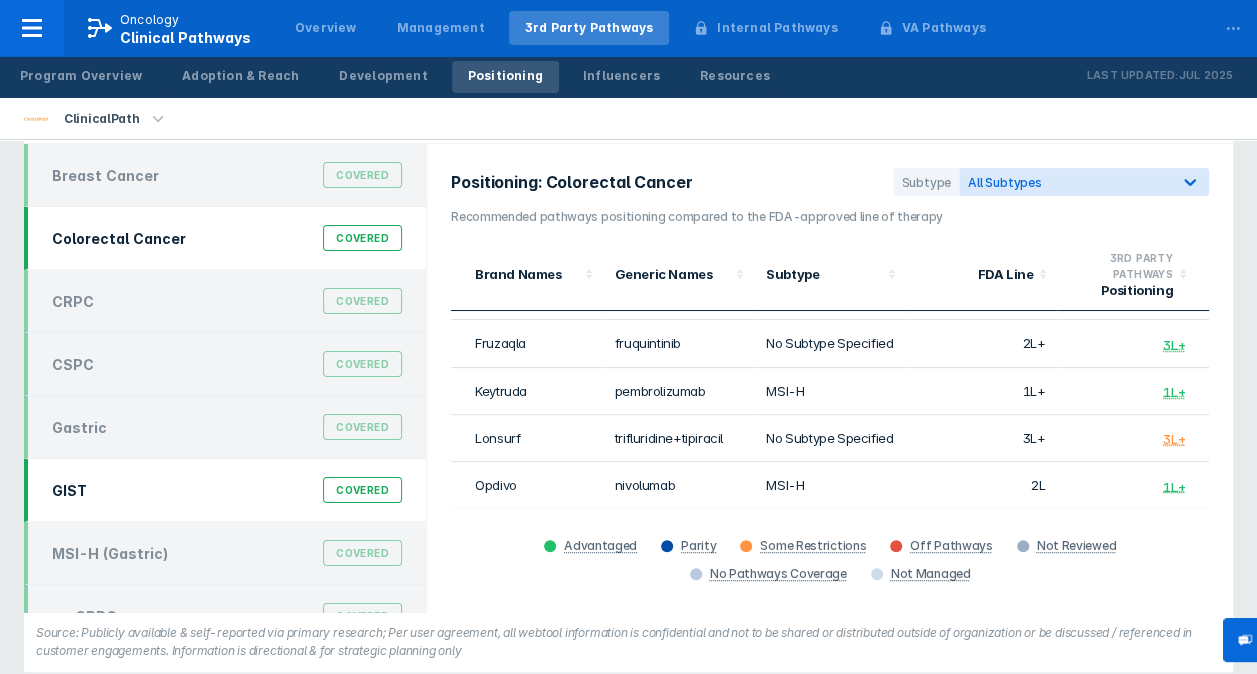 click on "GIST" at bounding box center (69, 490) 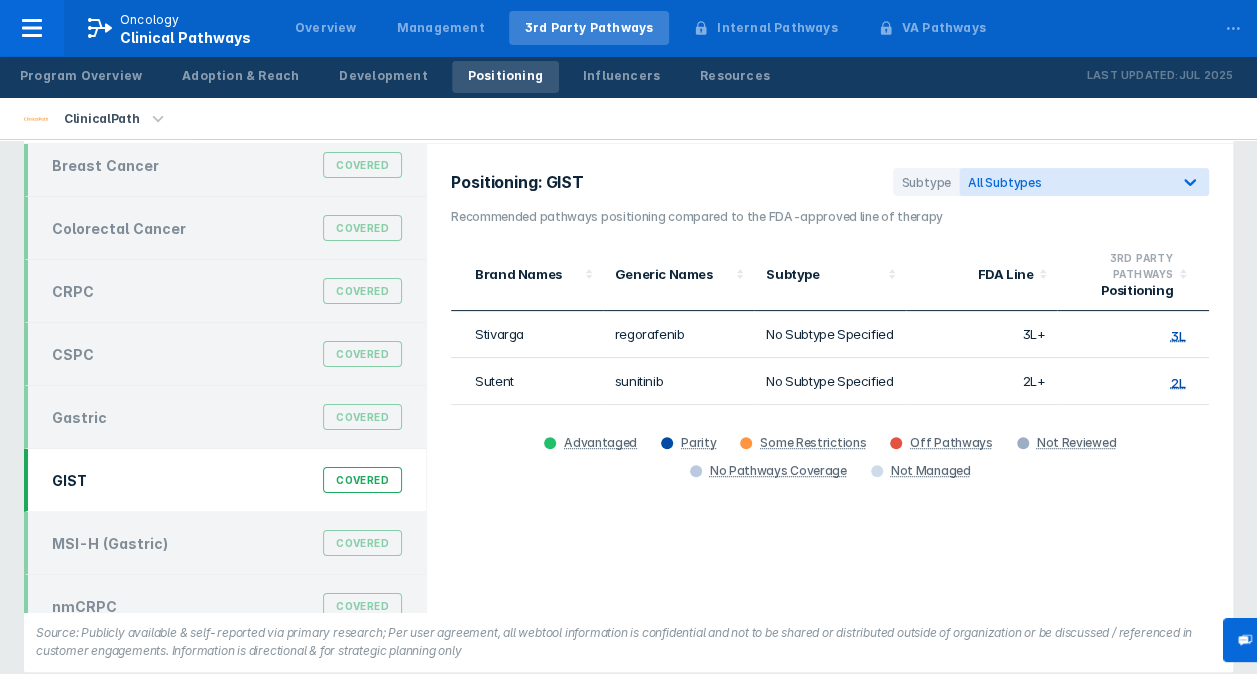 scroll, scrollTop: 0, scrollLeft: 0, axis: both 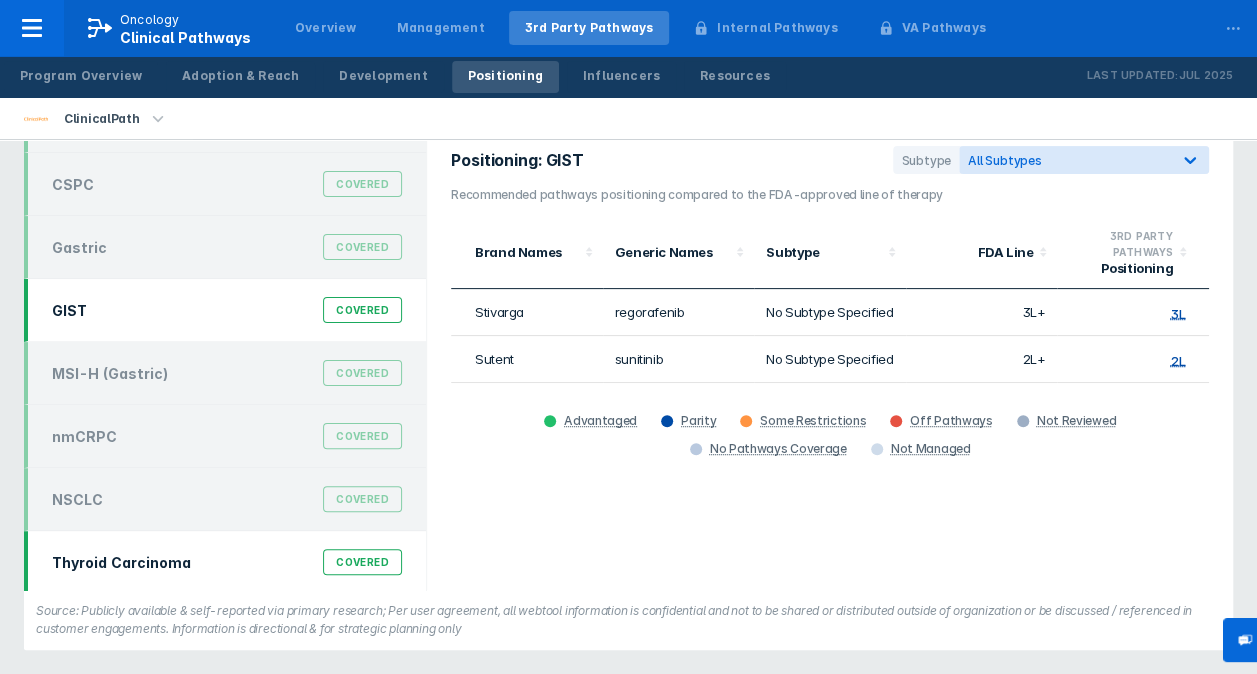 click on "Thyroid Carcinoma" at bounding box center [121, 562] 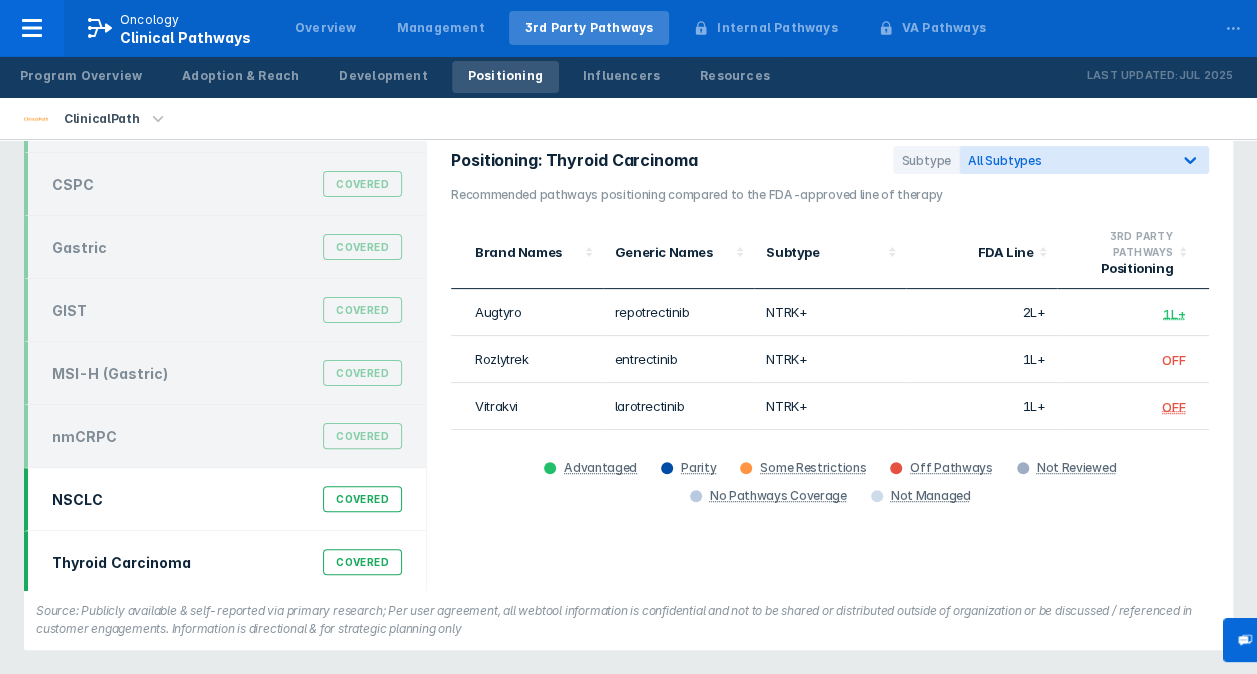 click on "NSCLC" at bounding box center [77, 499] 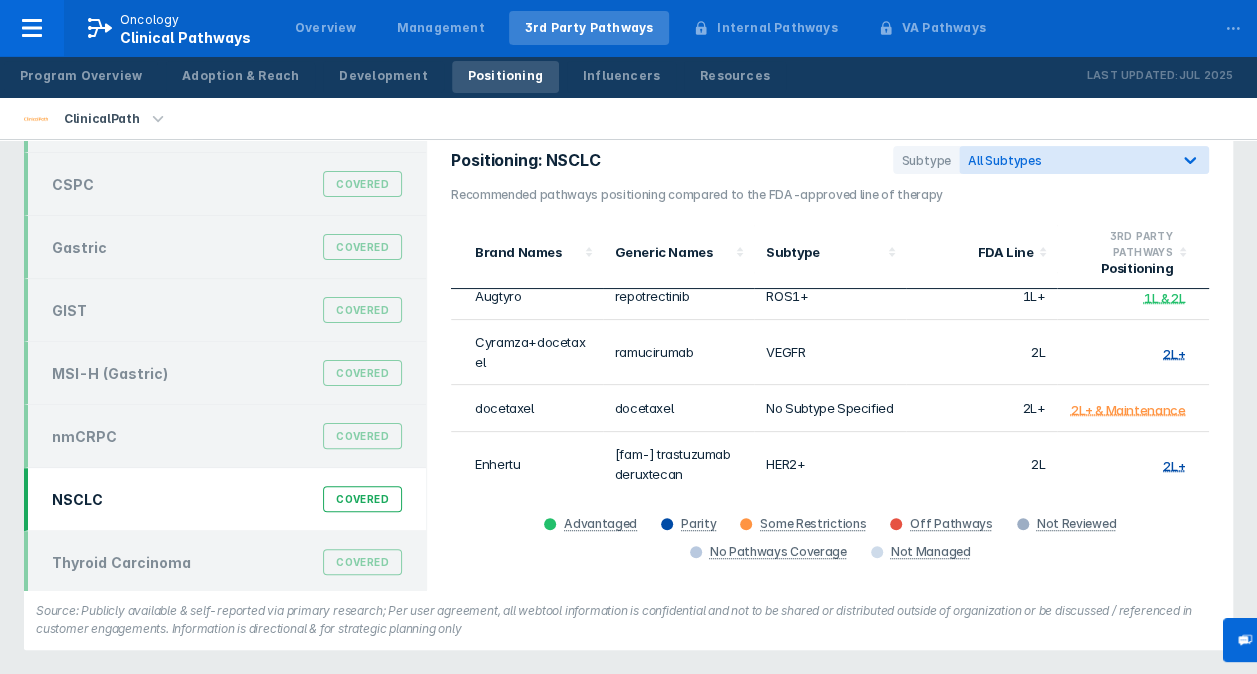 scroll, scrollTop: 128, scrollLeft: 0, axis: vertical 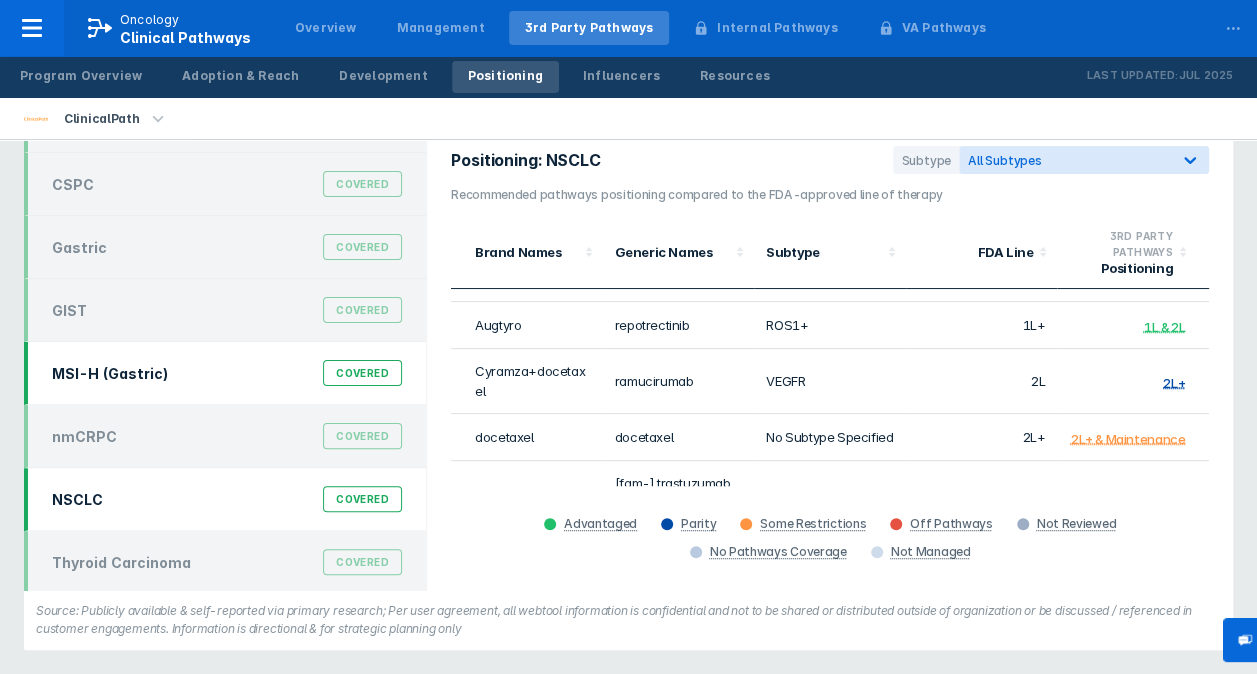 click on "MSI-H (Gastric)" at bounding box center [110, 373] 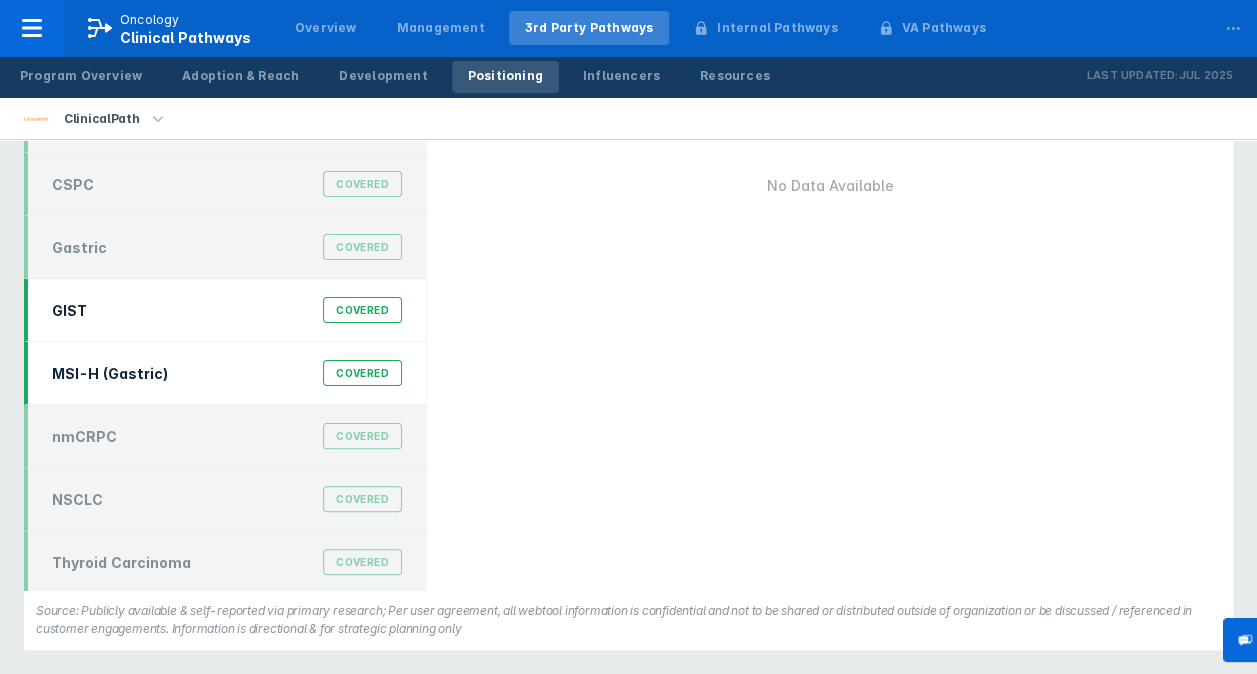 click on "GIST" at bounding box center (69, 310) 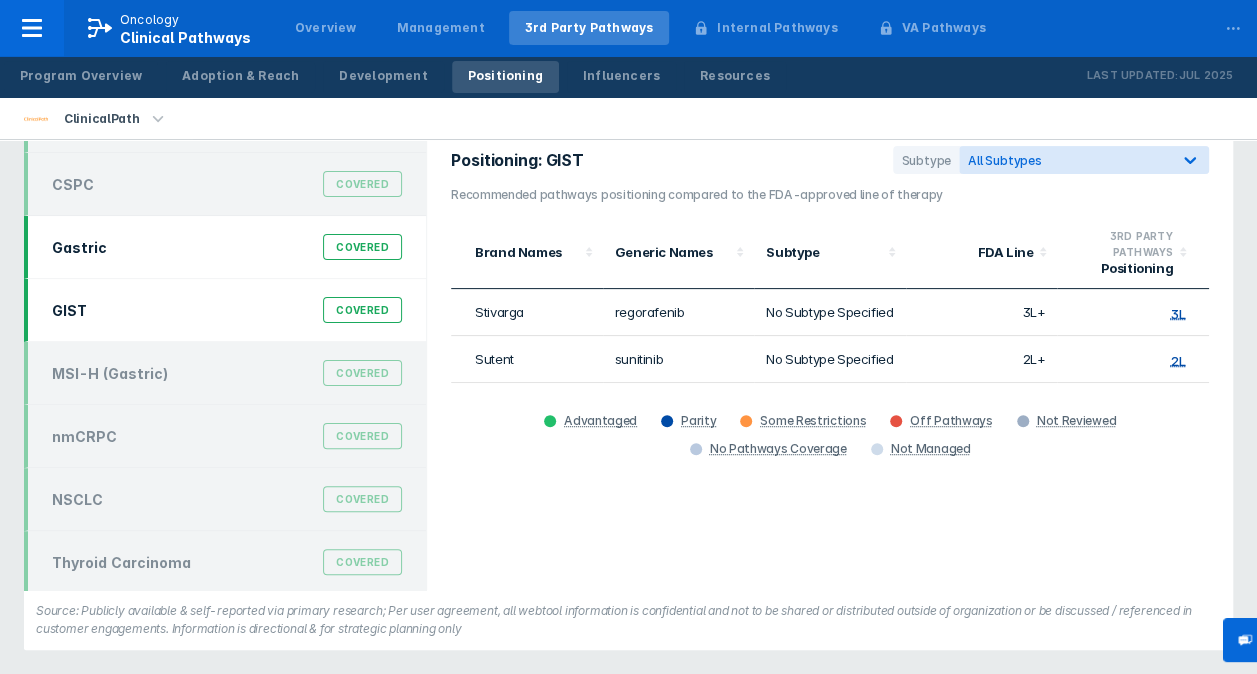click on "Gastric" at bounding box center [79, 247] 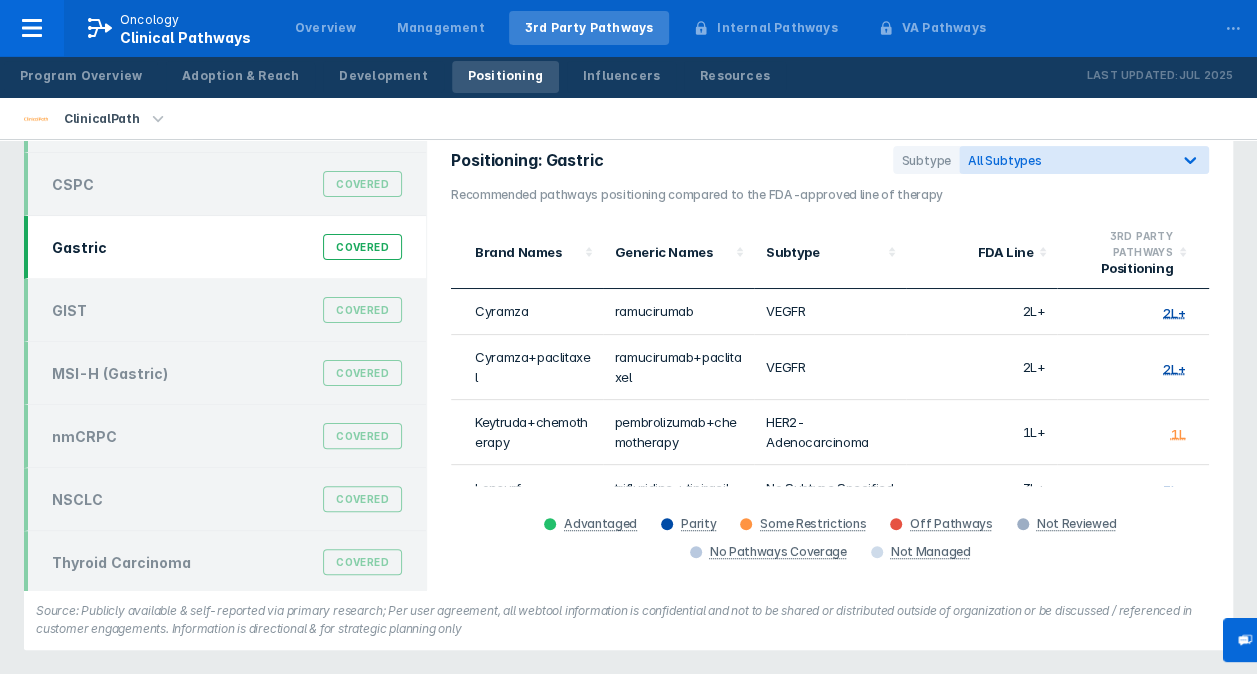 scroll, scrollTop: 0, scrollLeft: 0, axis: both 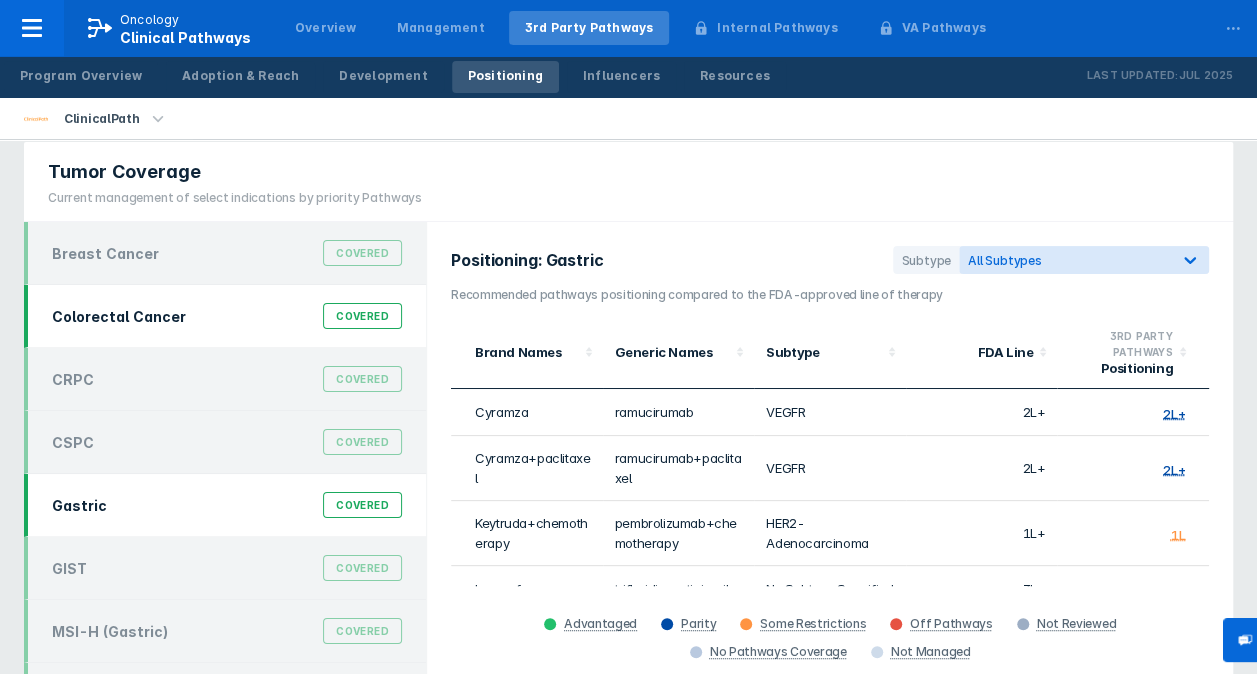 click on "Colorectal Cancer" at bounding box center (119, 316) 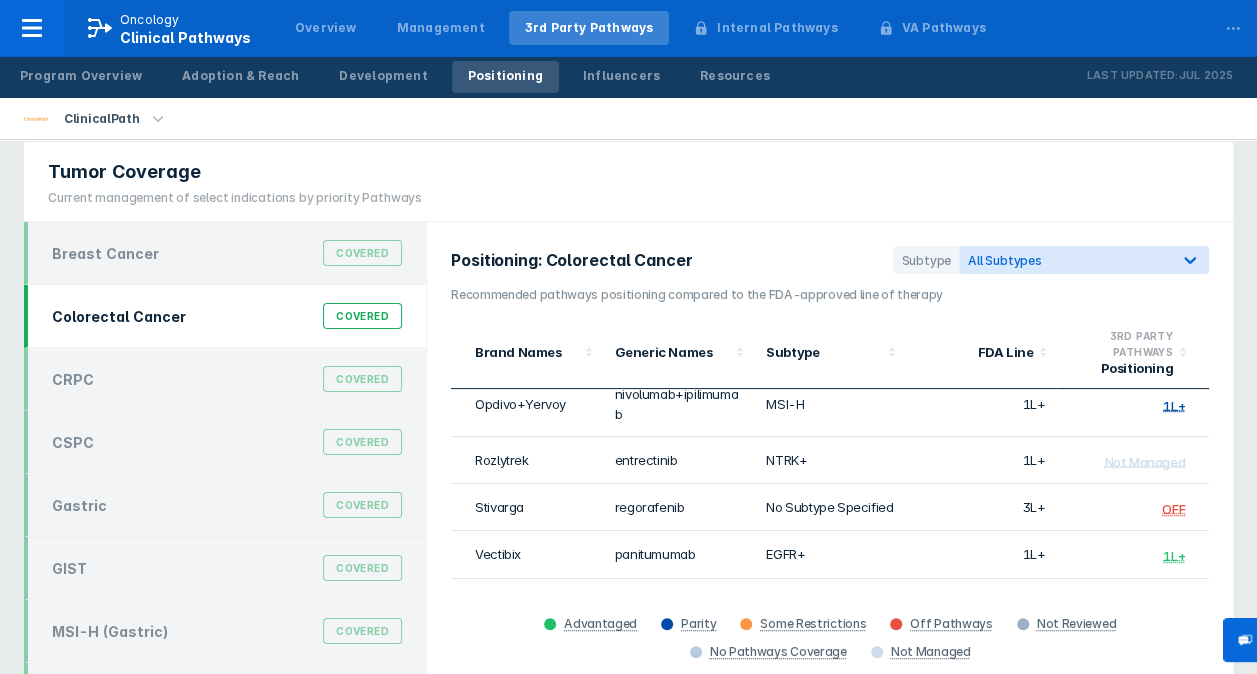 scroll, scrollTop: 385, scrollLeft: 0, axis: vertical 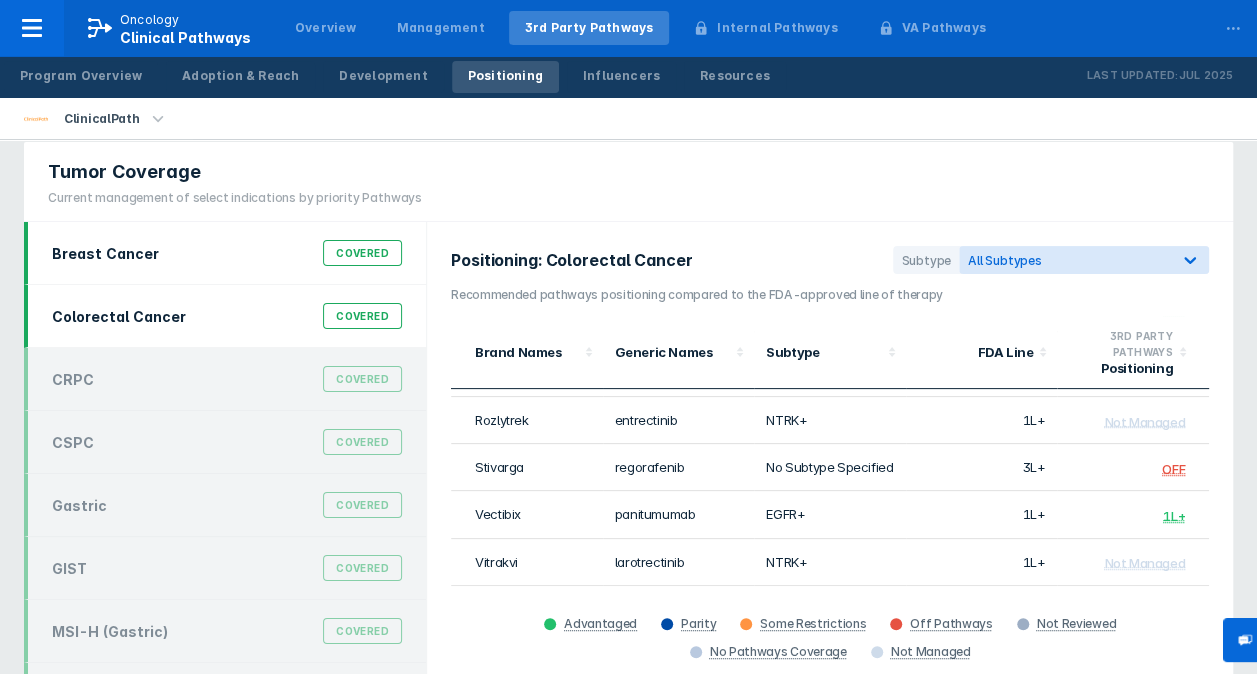 click on "Breast Cancer" at bounding box center (105, 253) 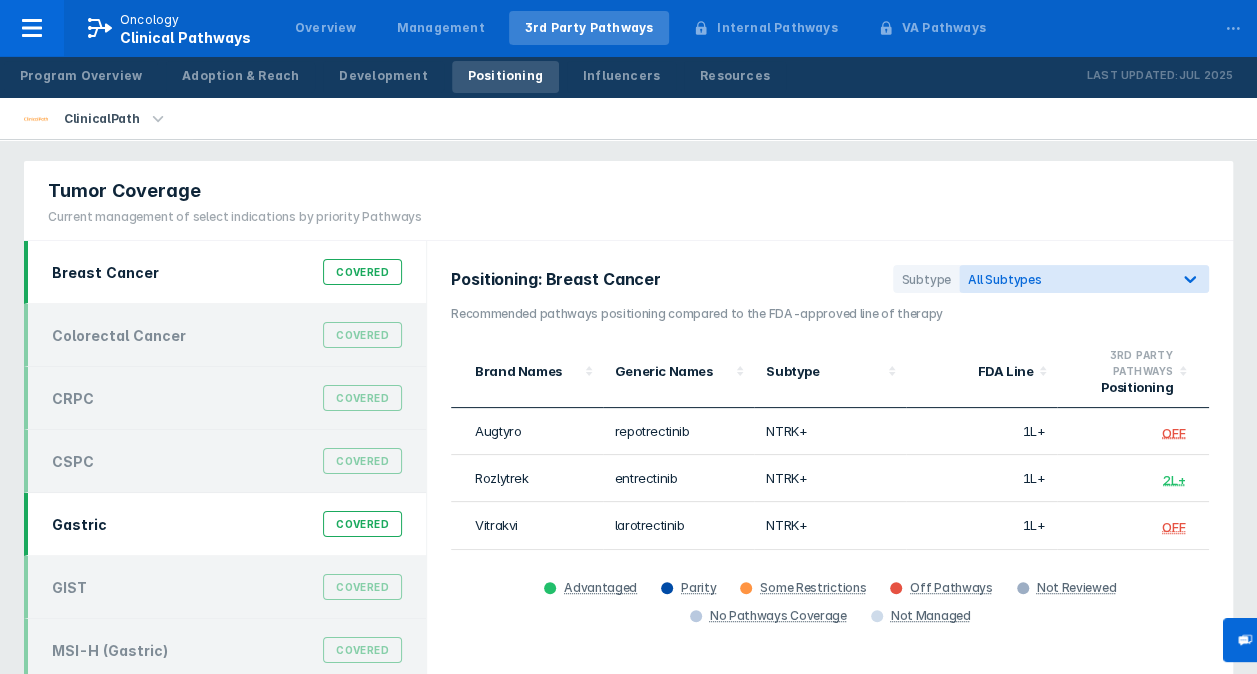 scroll, scrollTop: 0, scrollLeft: 0, axis: both 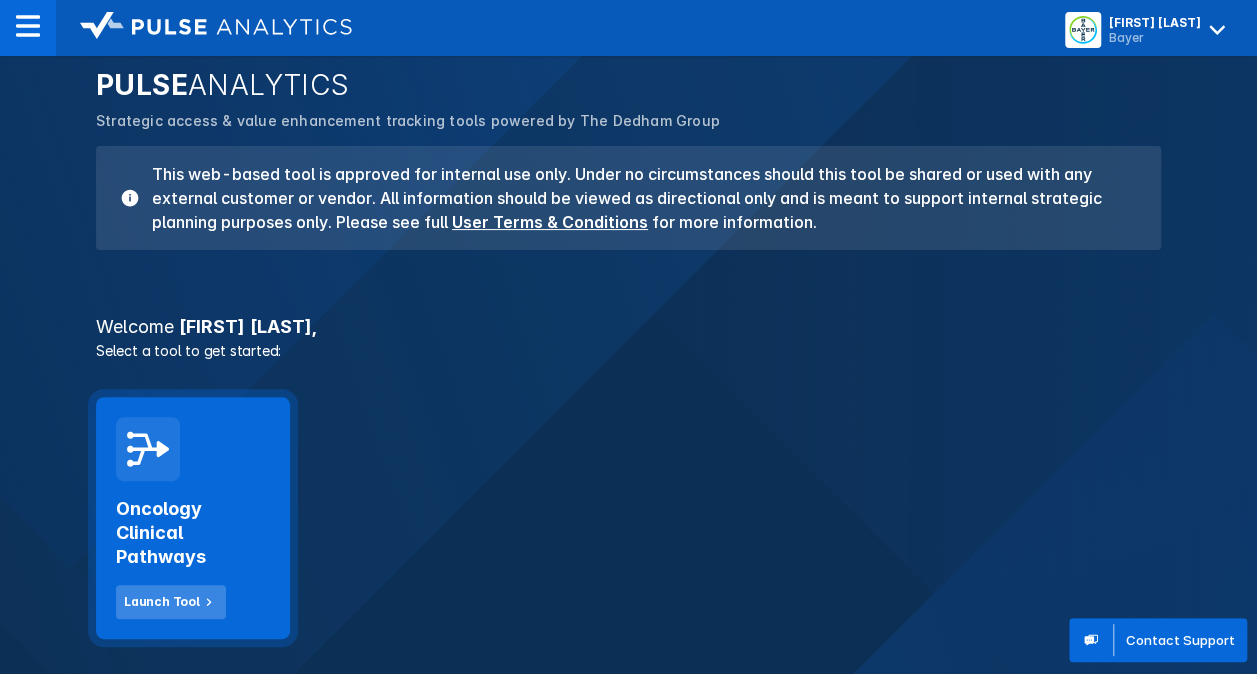 click on "Launch Tool" at bounding box center [162, 602] 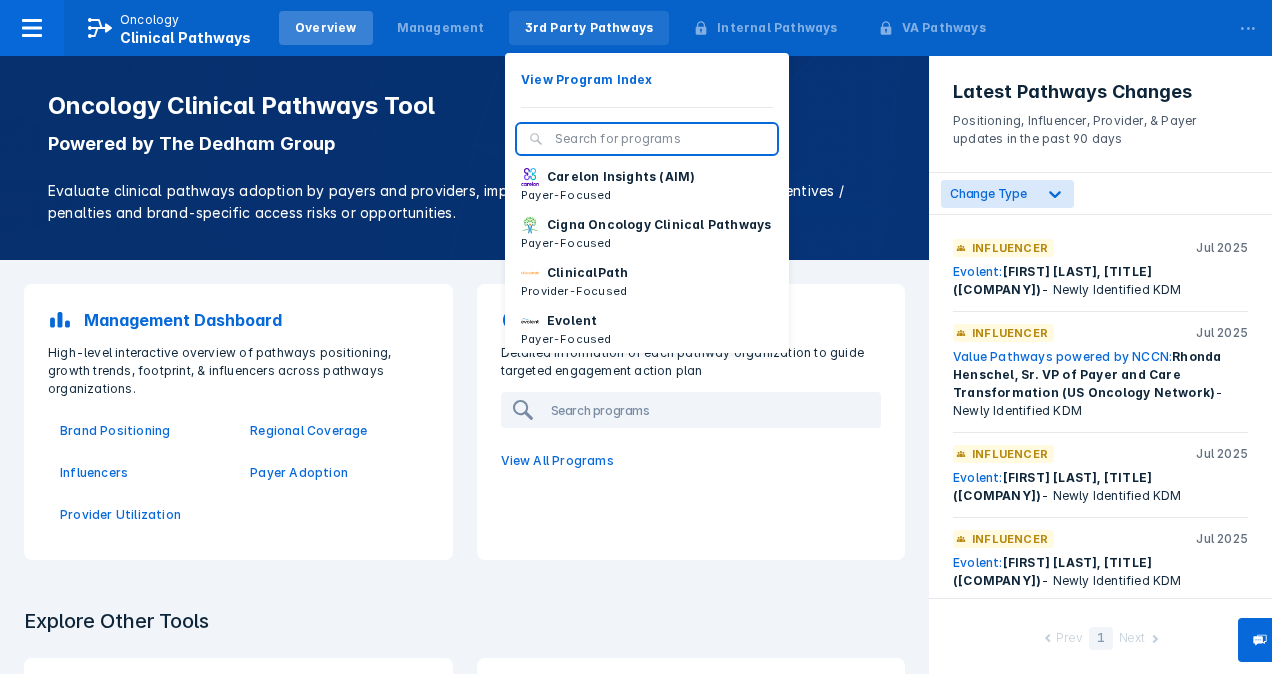 click on "3rd Party Pathways" at bounding box center (589, 28) 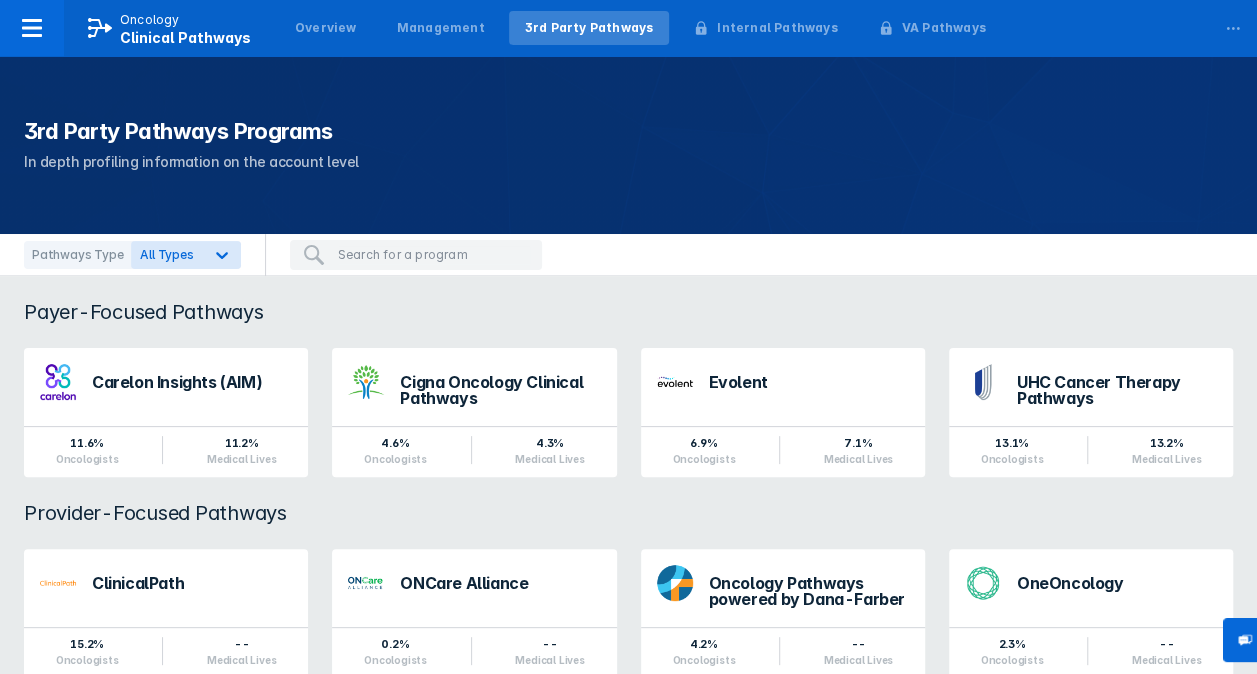 scroll, scrollTop: 100, scrollLeft: 0, axis: vertical 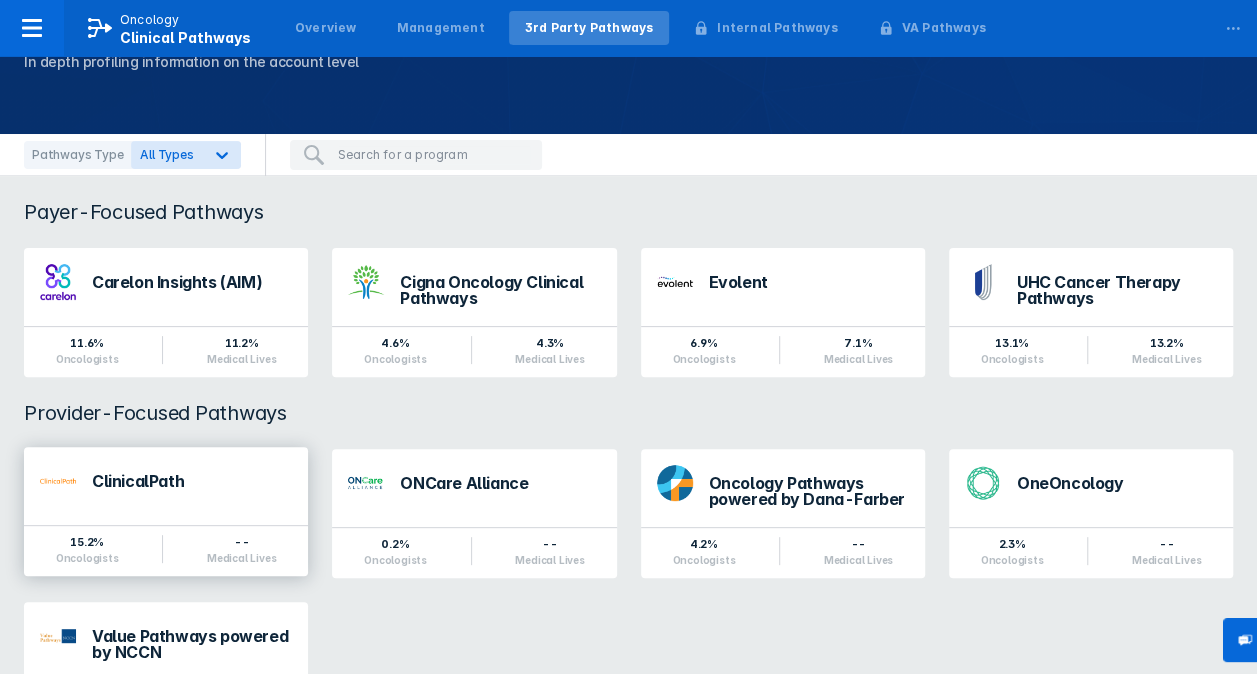 click on "ClinicalPath" at bounding box center [166, 481] 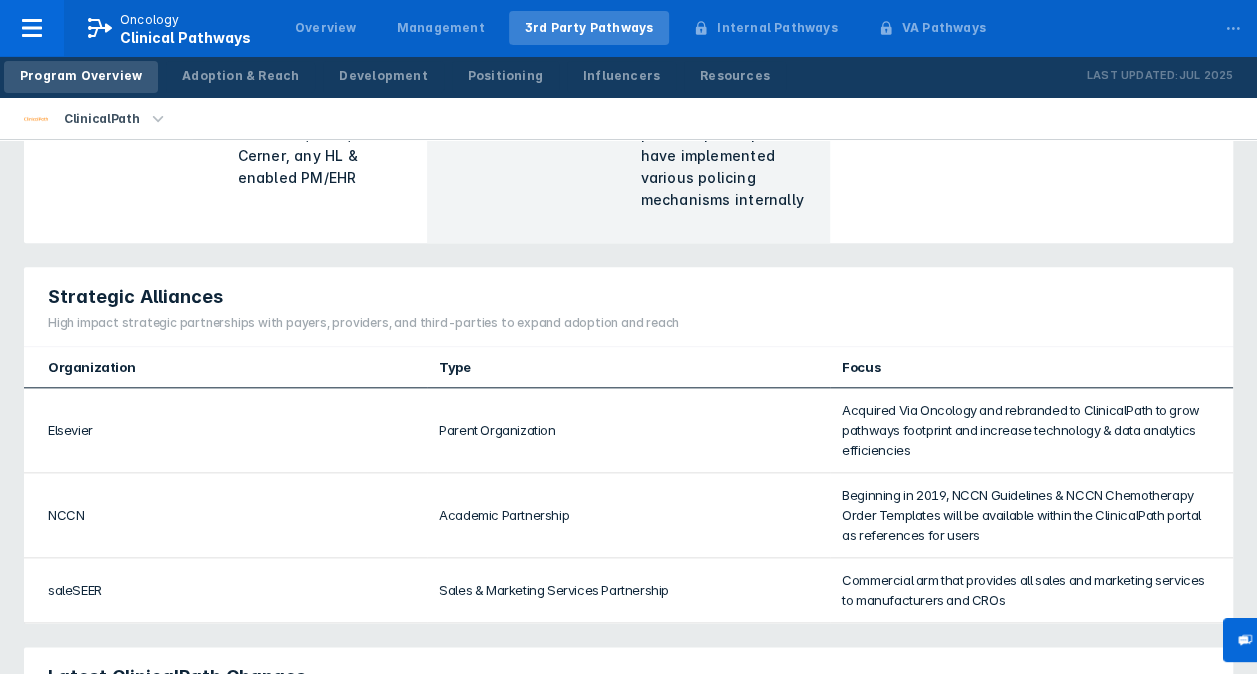scroll, scrollTop: 800, scrollLeft: 0, axis: vertical 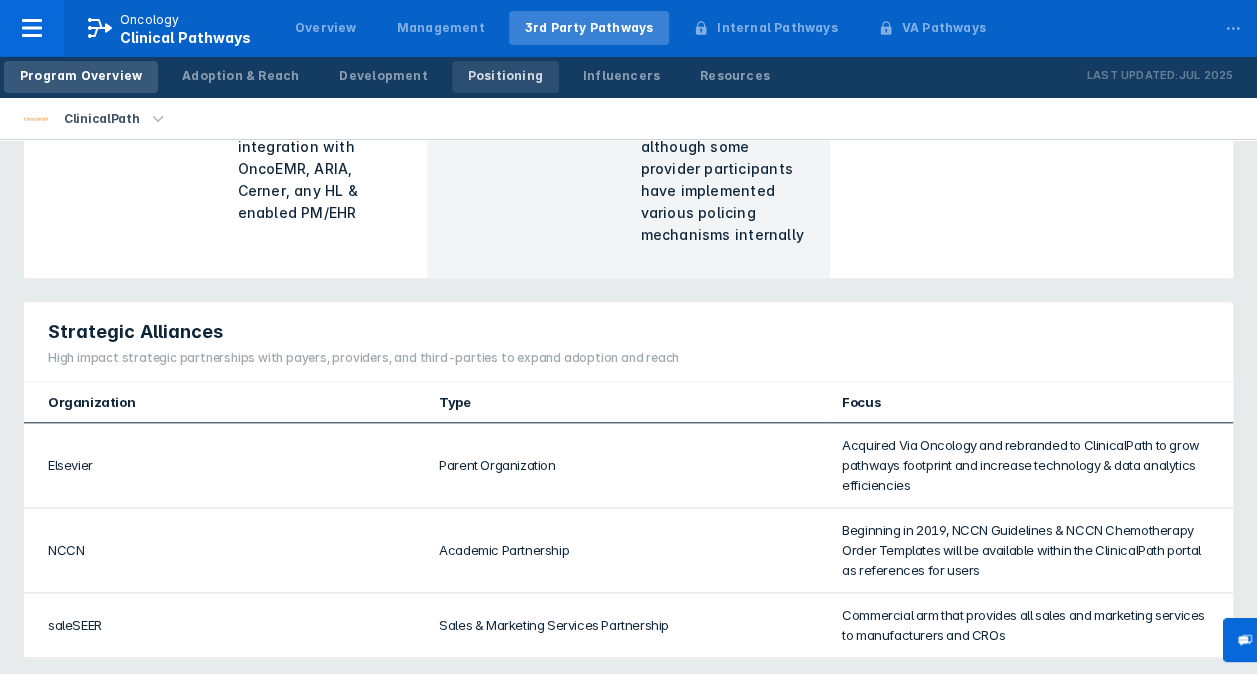 click on "Positioning" at bounding box center [505, 76] 